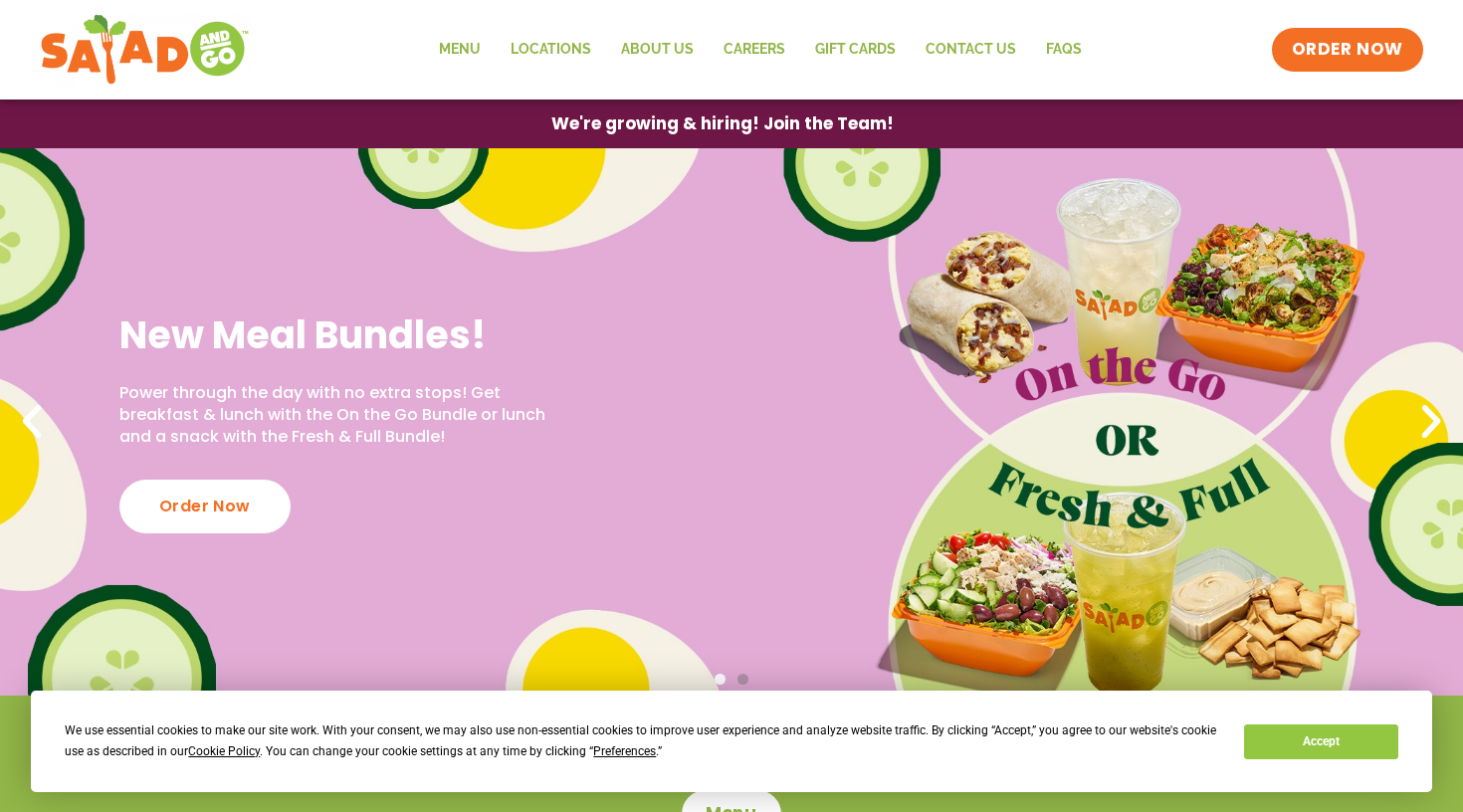 scroll, scrollTop: 0, scrollLeft: 0, axis: both 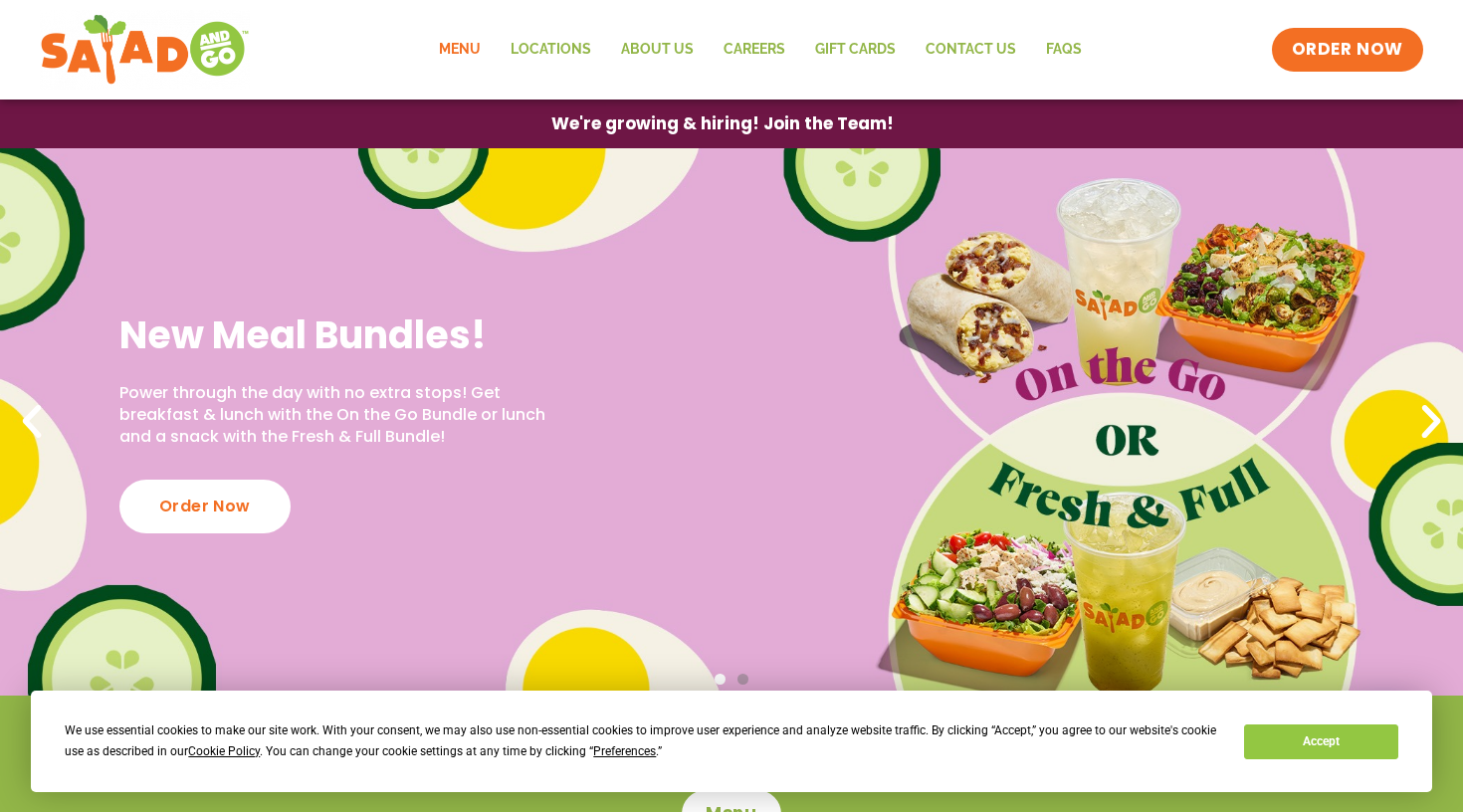 click on "Menu" 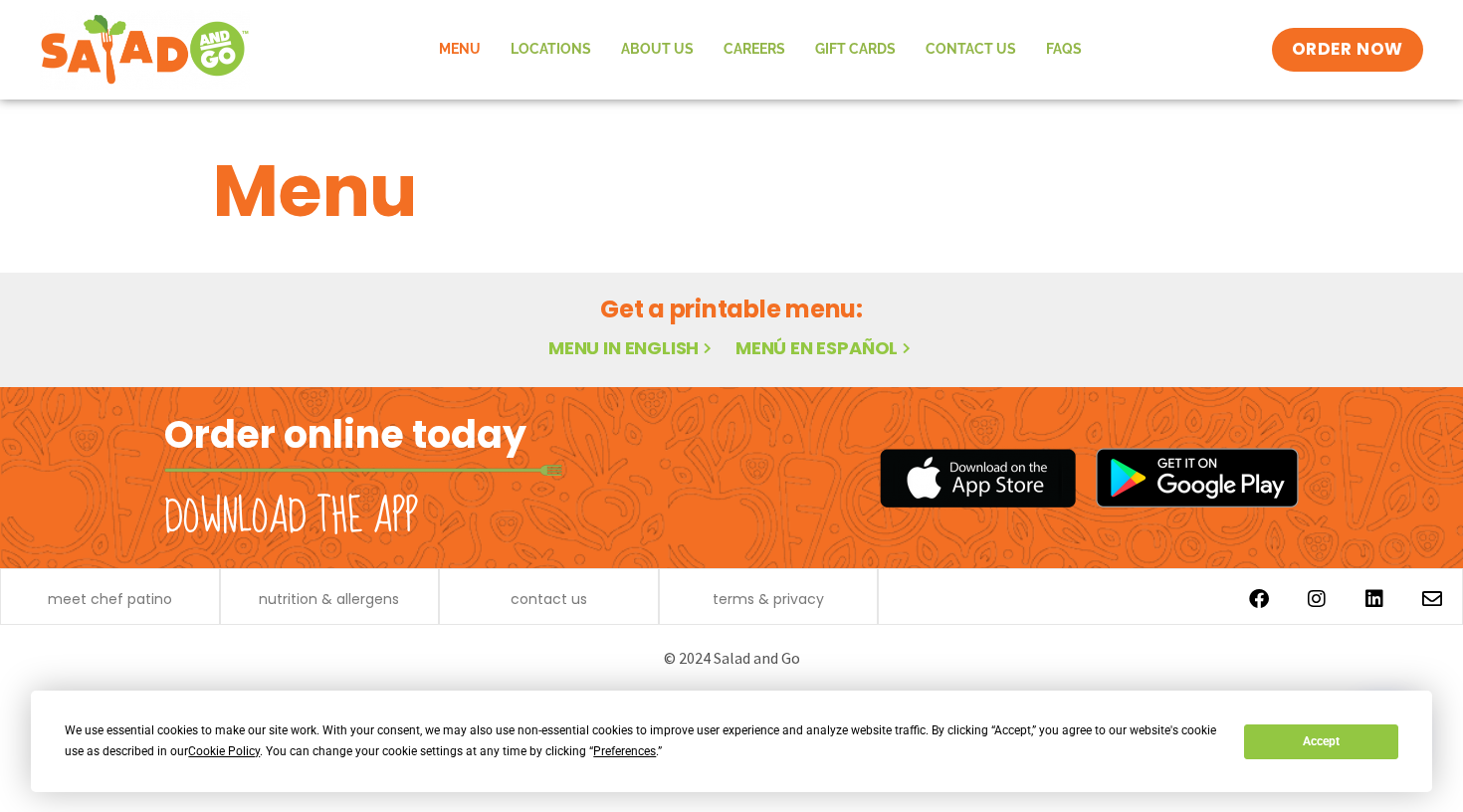 scroll, scrollTop: 0, scrollLeft: 0, axis: both 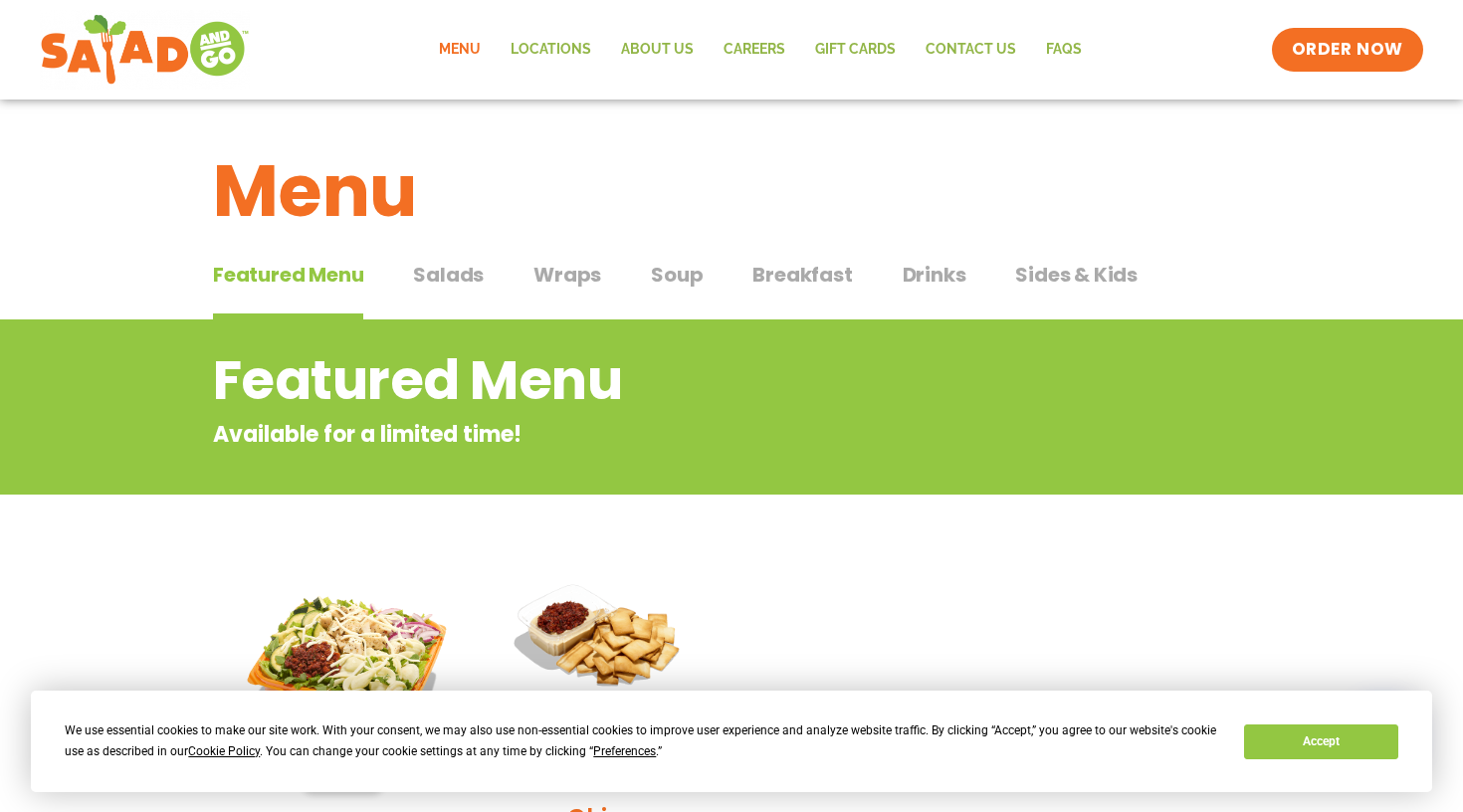click on "Salads" at bounding box center [448, 275] 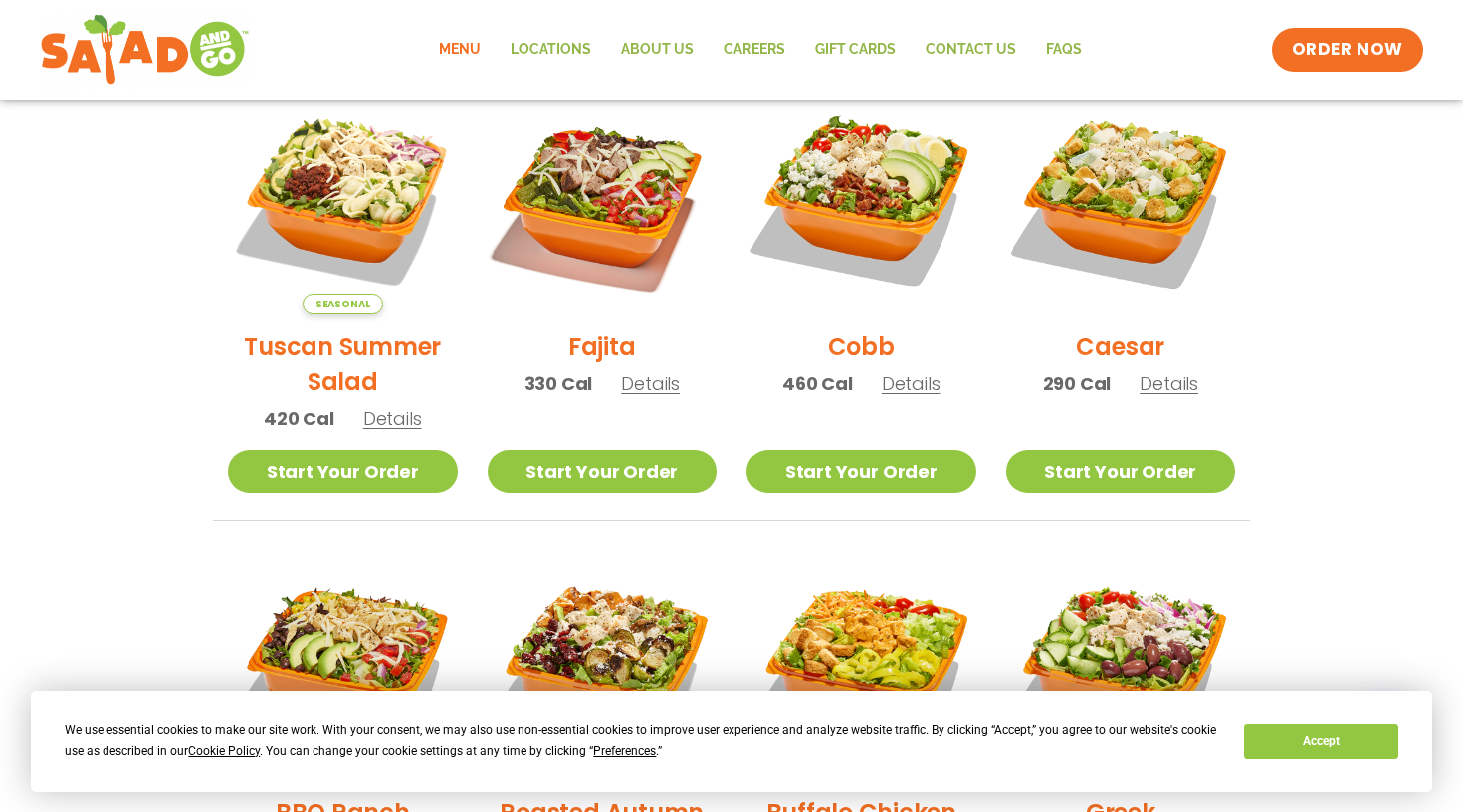scroll, scrollTop: 573, scrollLeft: 0, axis: vertical 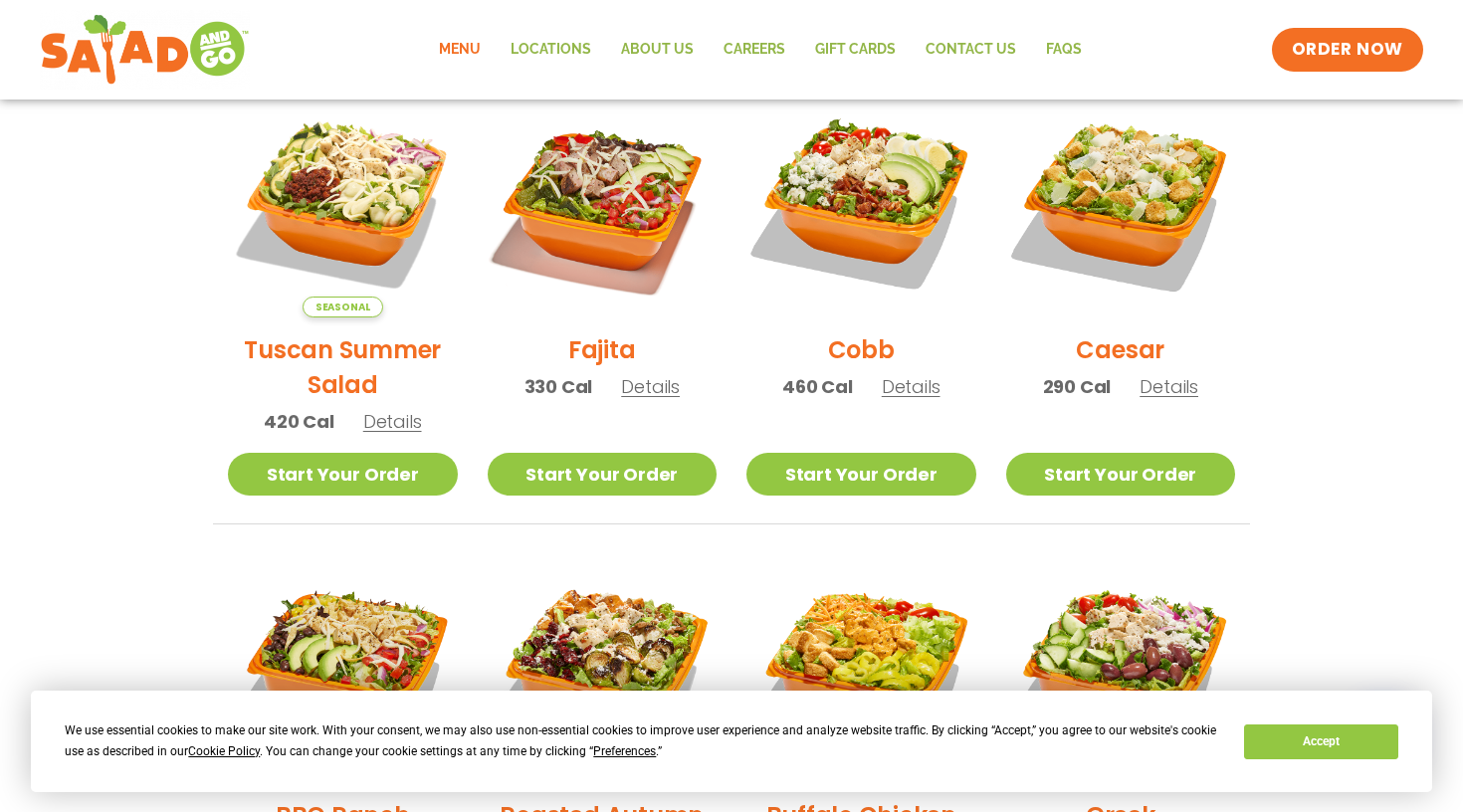 click on "Tuscan Summer Salad" at bounding box center [342, 367] 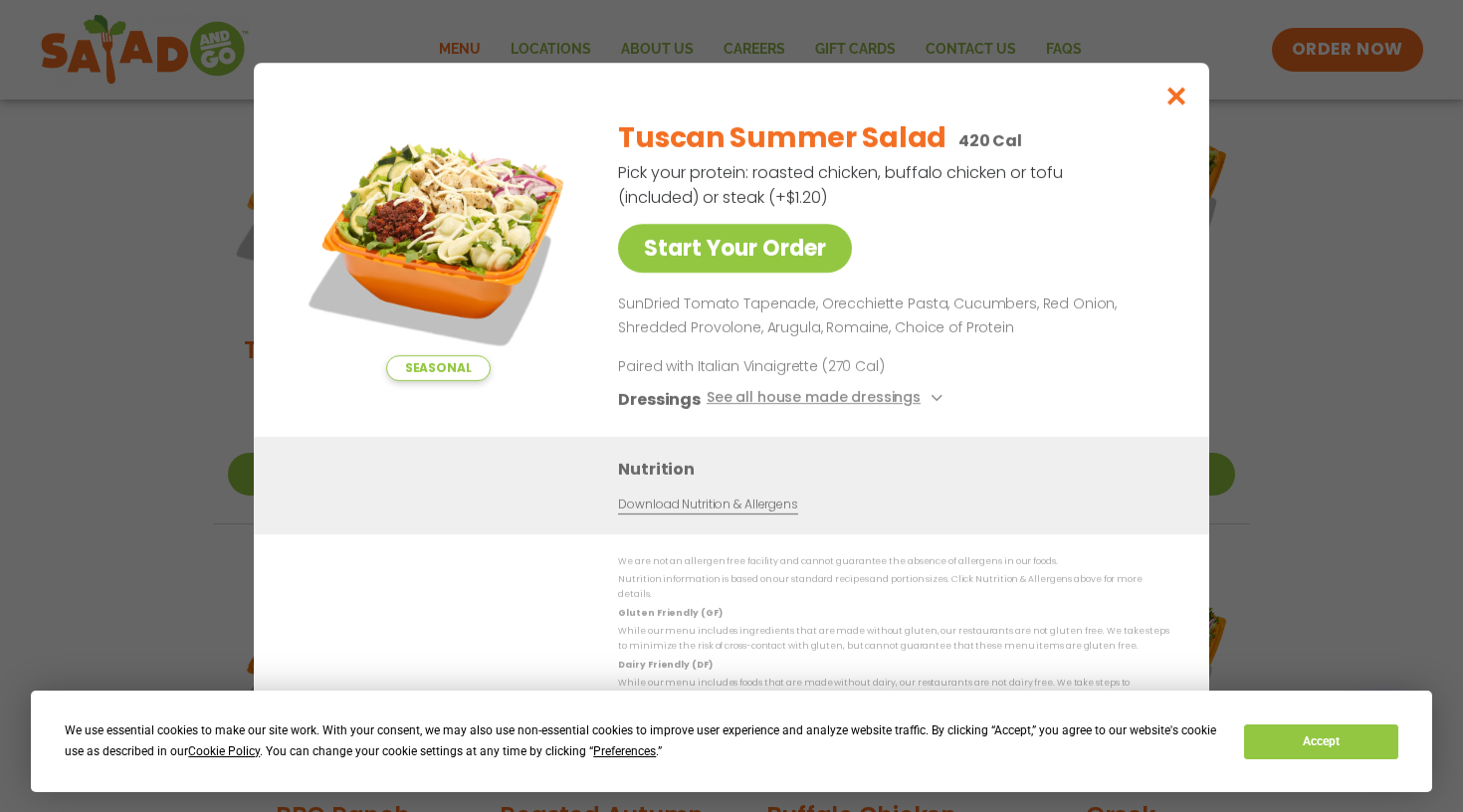 click at bounding box center [1176, 96] 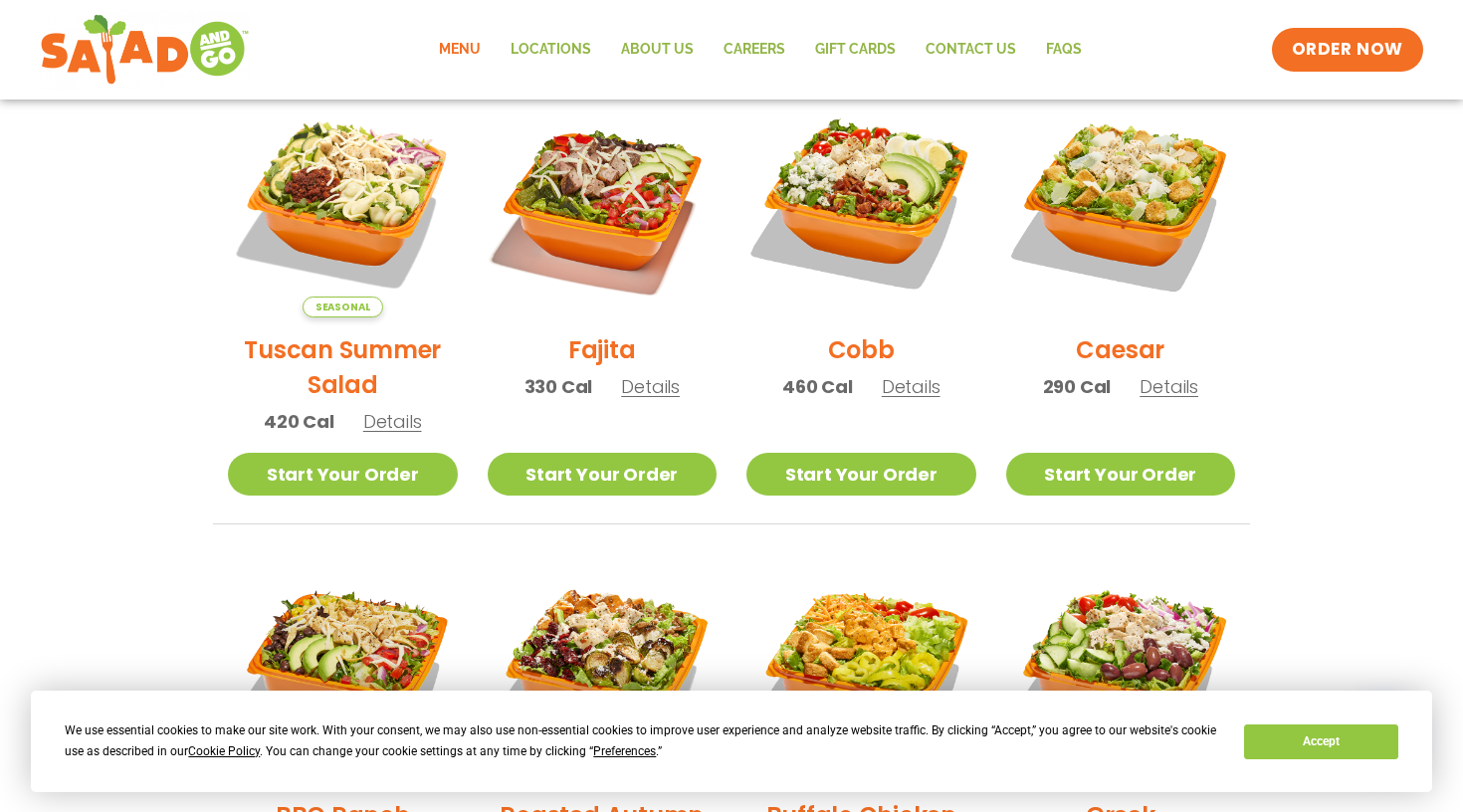 click on "Details" at bounding box center [650, 386] 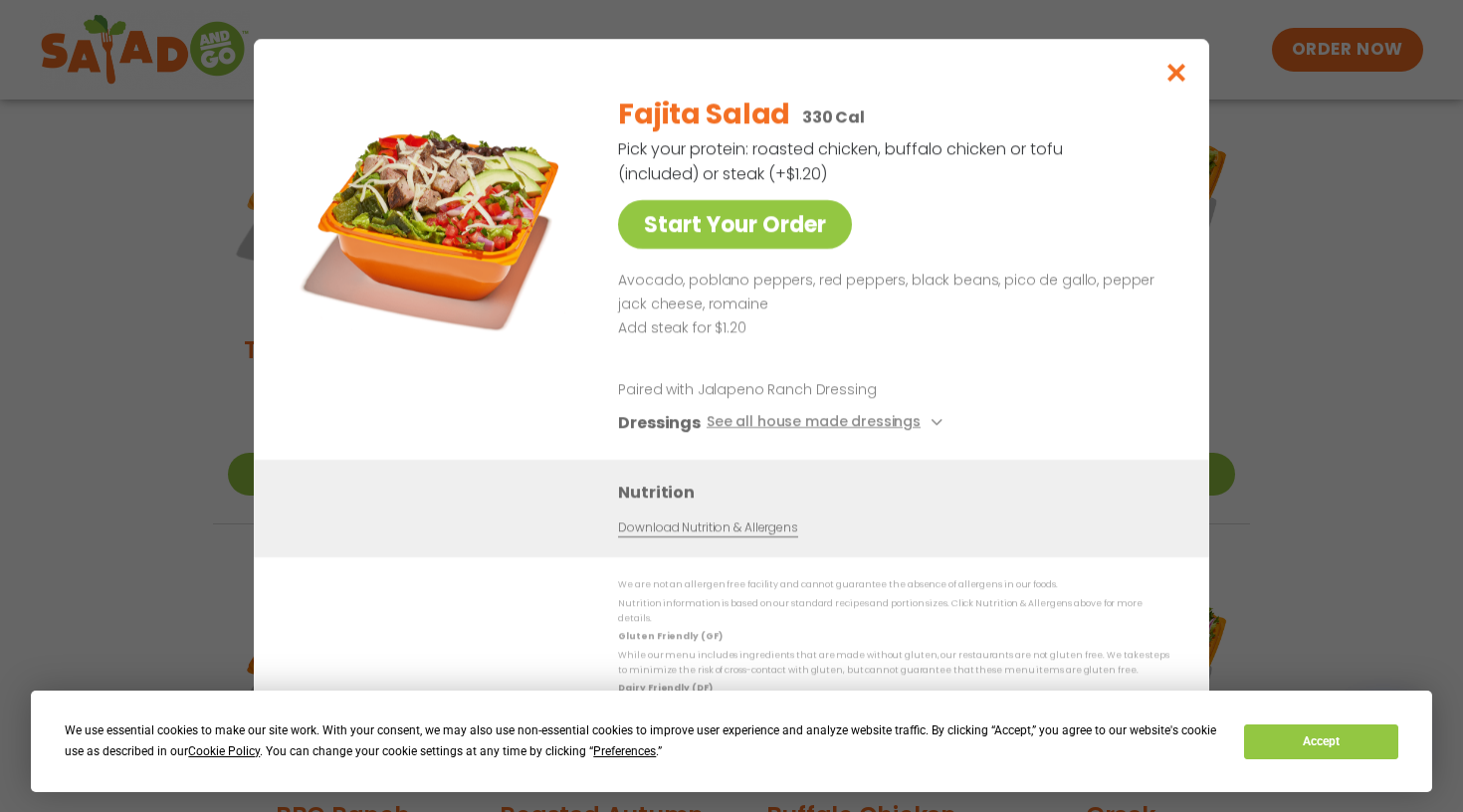 click at bounding box center [1176, 72] 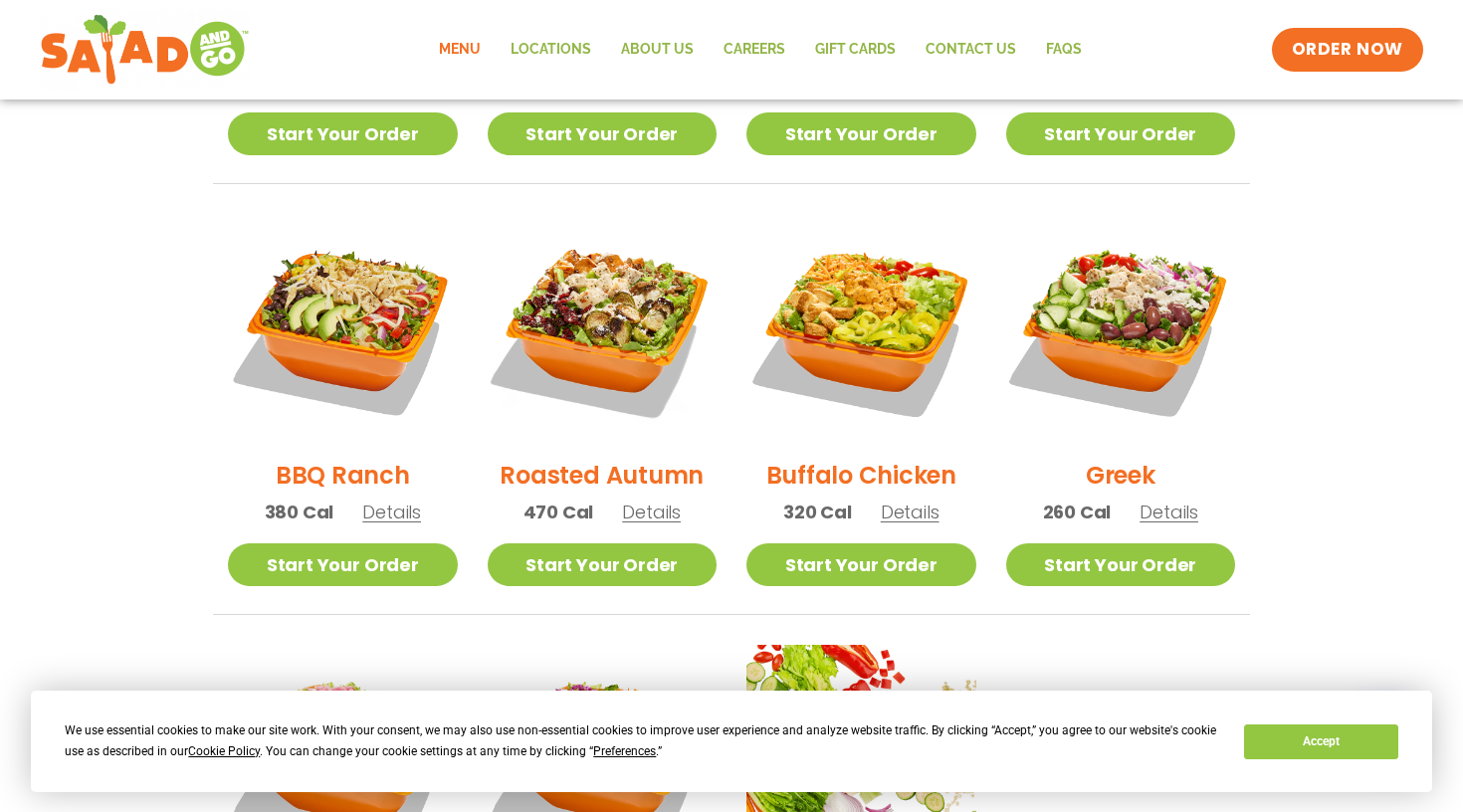 scroll, scrollTop: 915, scrollLeft: 0, axis: vertical 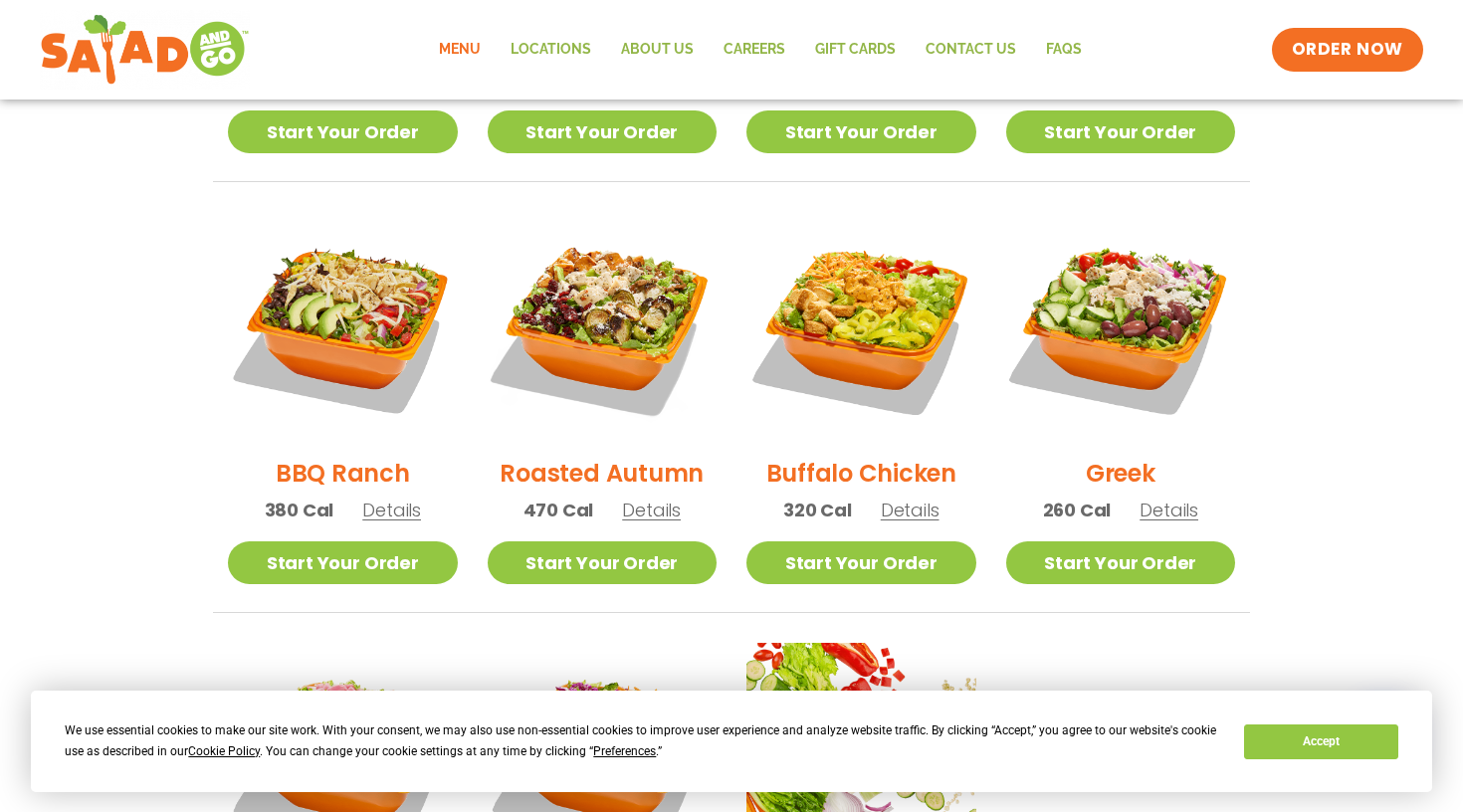 click on "Details" at bounding box center [651, 509] 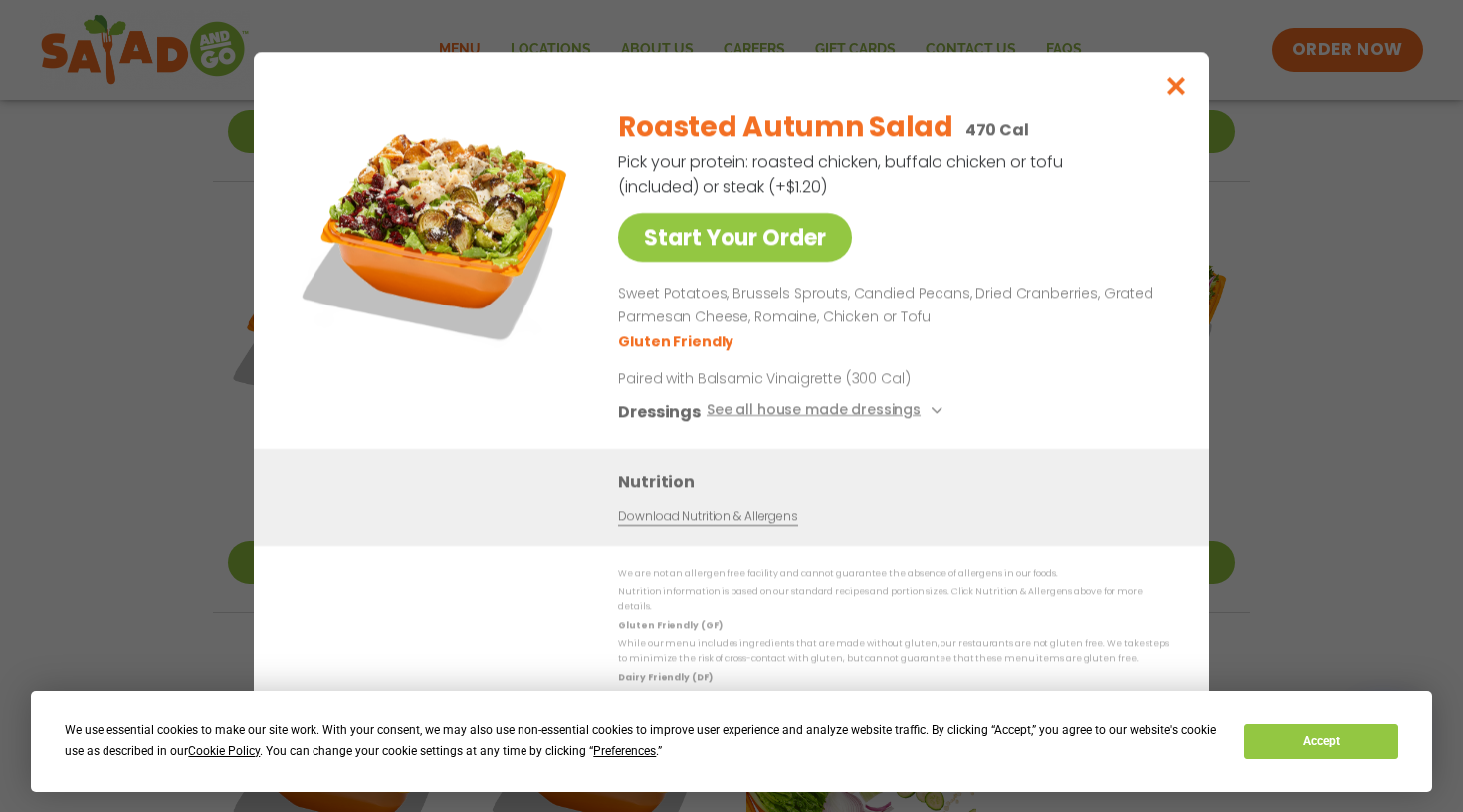 click at bounding box center [1176, 85] 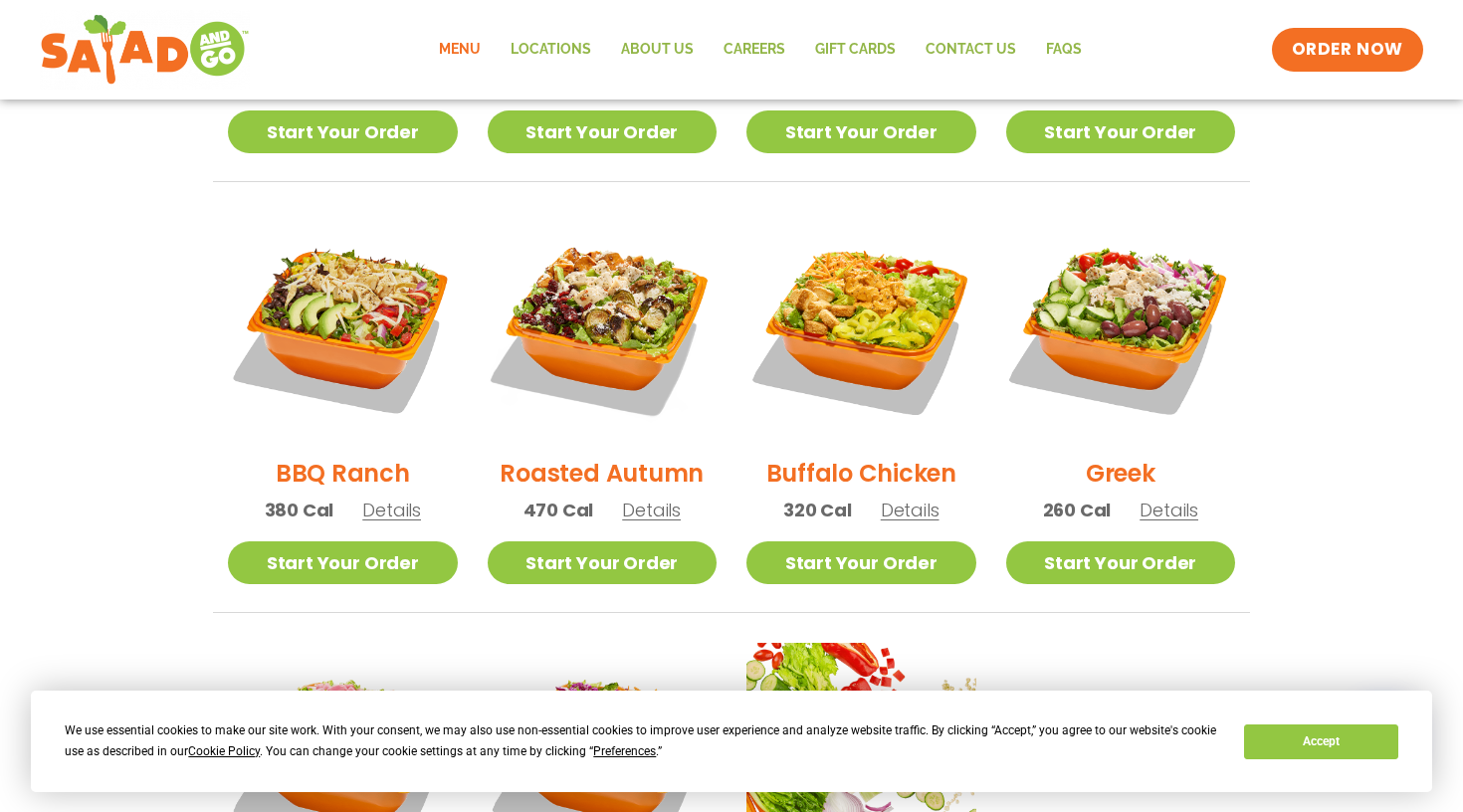 click on "Details" at bounding box center [391, 509] 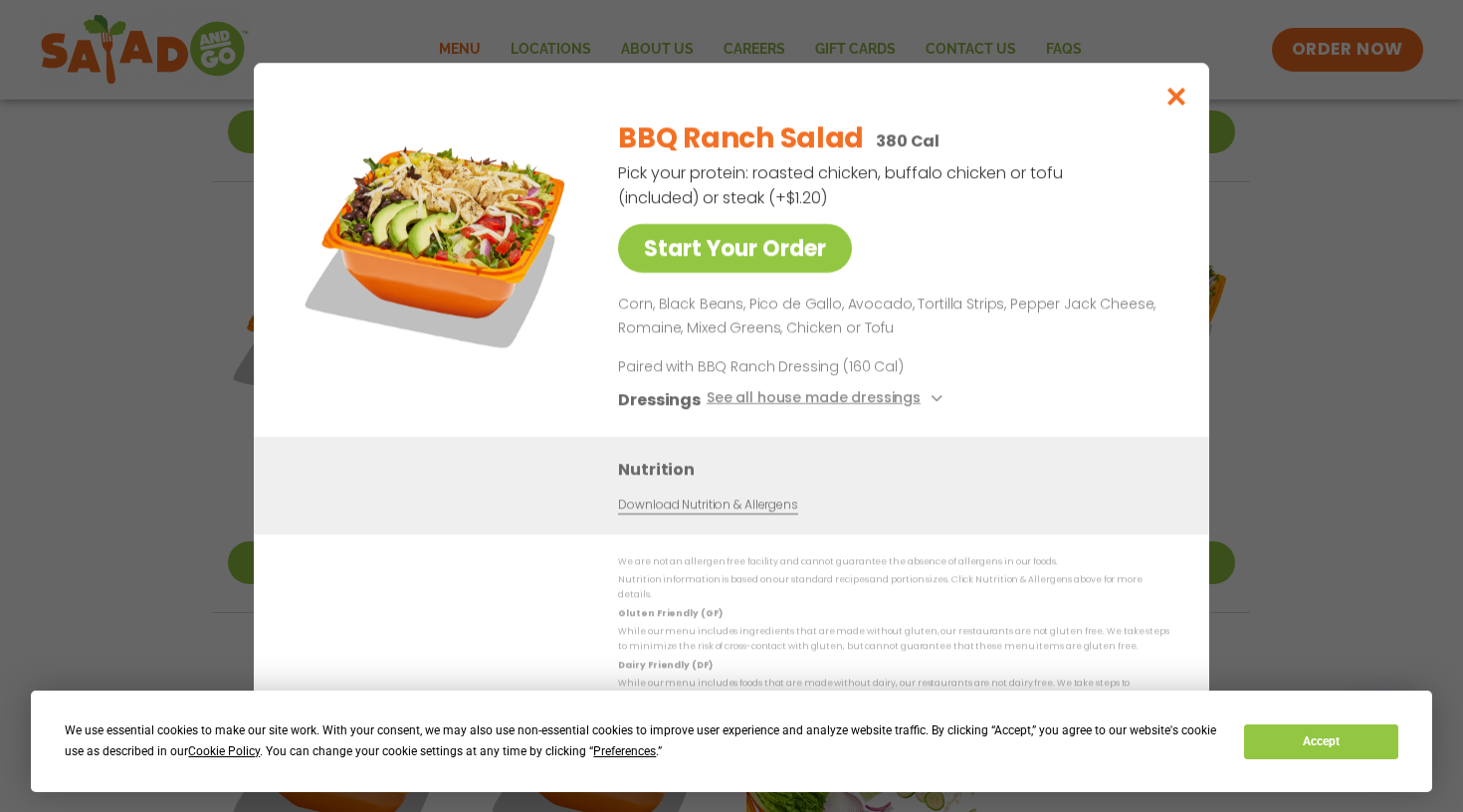 click at bounding box center (1176, 96) 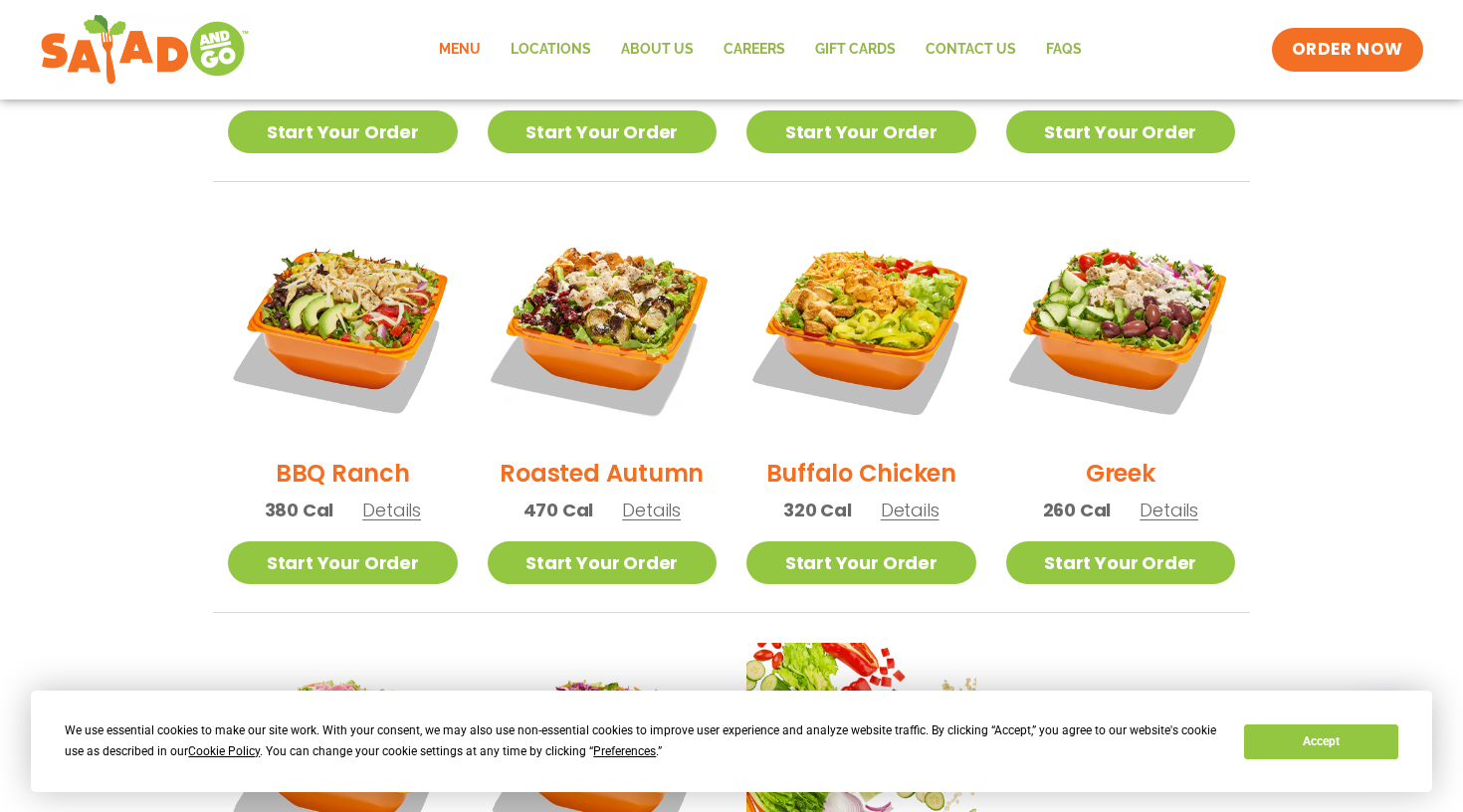 click on "Details" at bounding box center [651, 509] 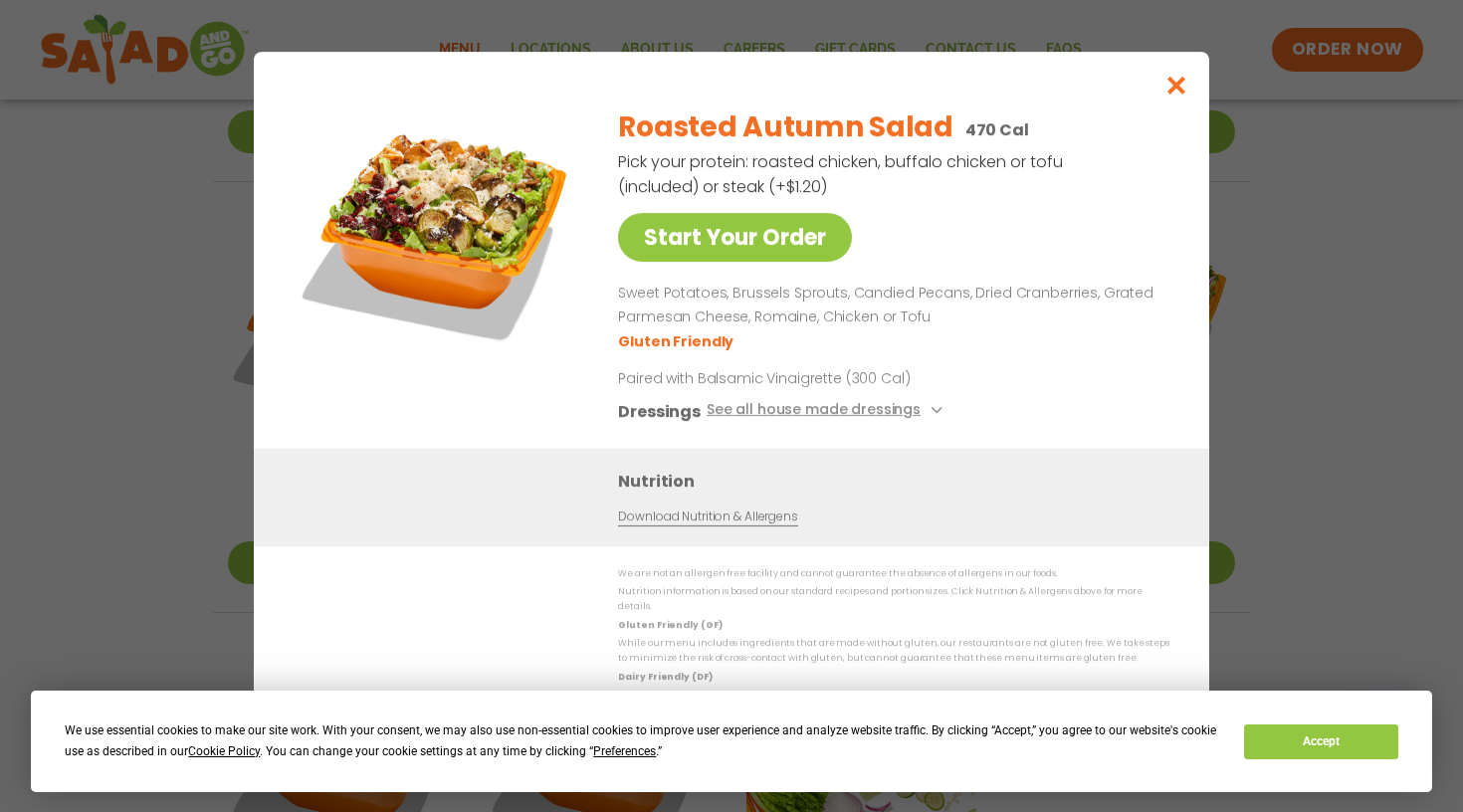 click at bounding box center (1176, 85) 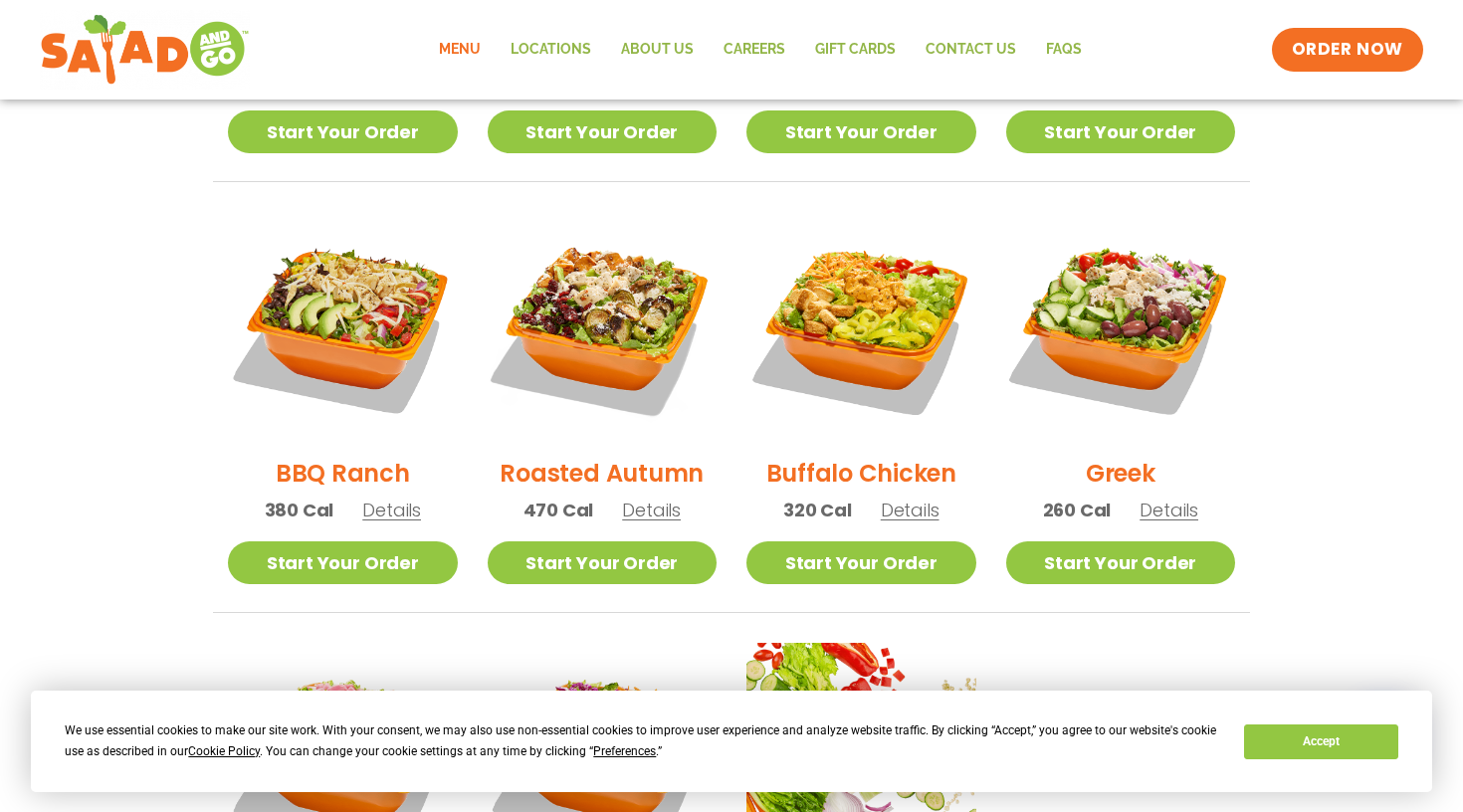 click on "Details" at bounding box center (391, 509) 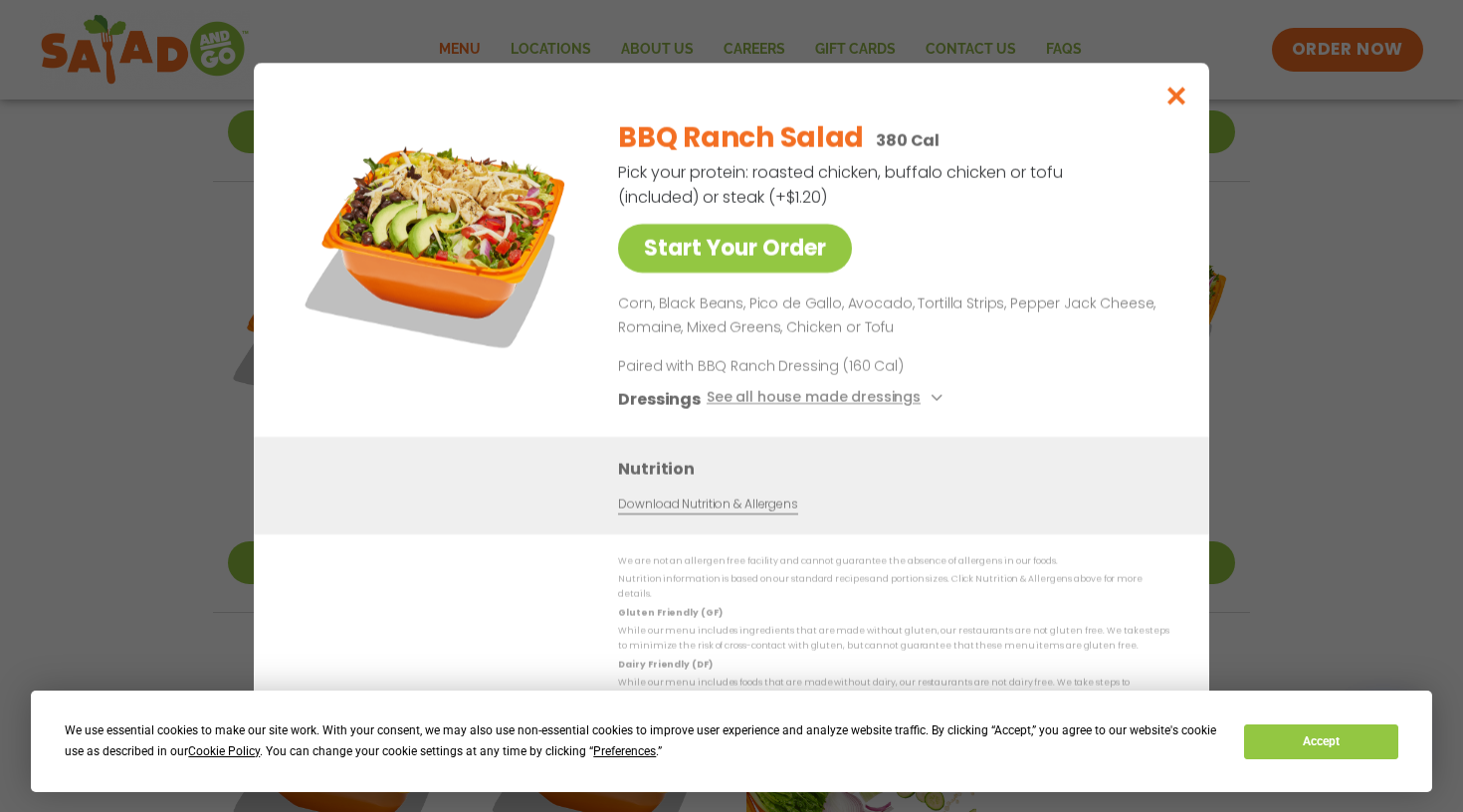 click on "Download Nutrition & Allergens" at bounding box center [708, 505] 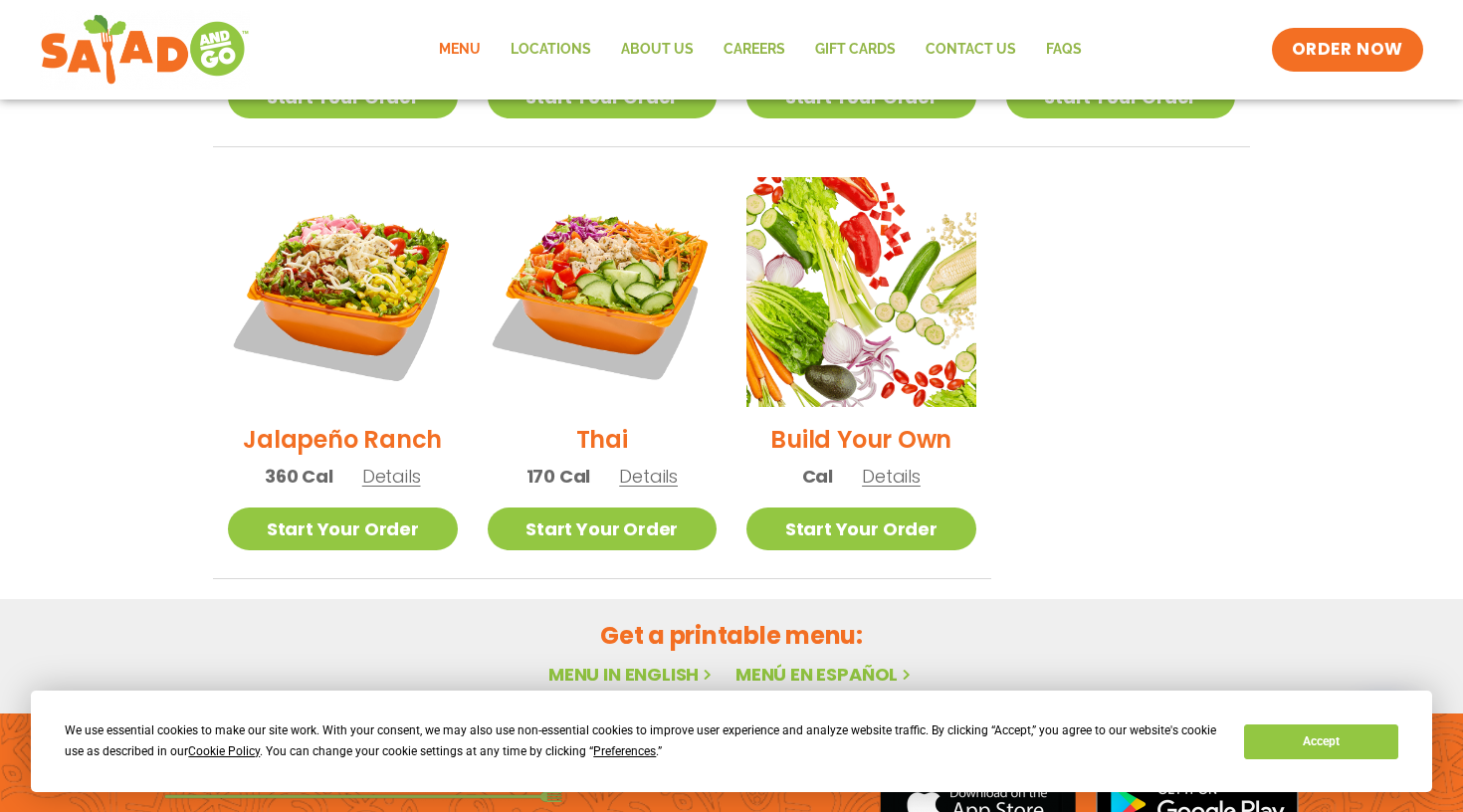 scroll, scrollTop: 1378, scrollLeft: 0, axis: vertical 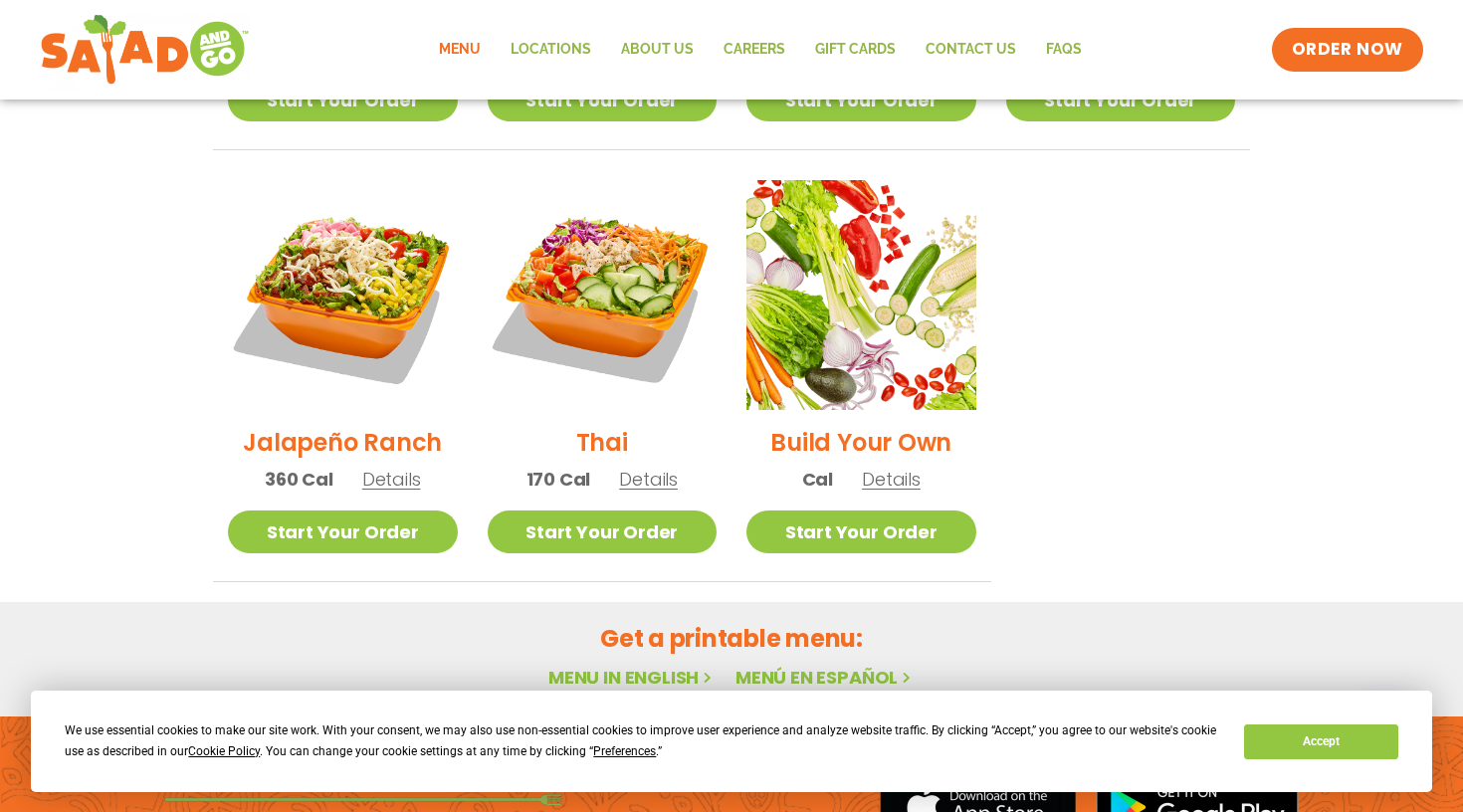click on "Details" at bounding box center (648, 479) 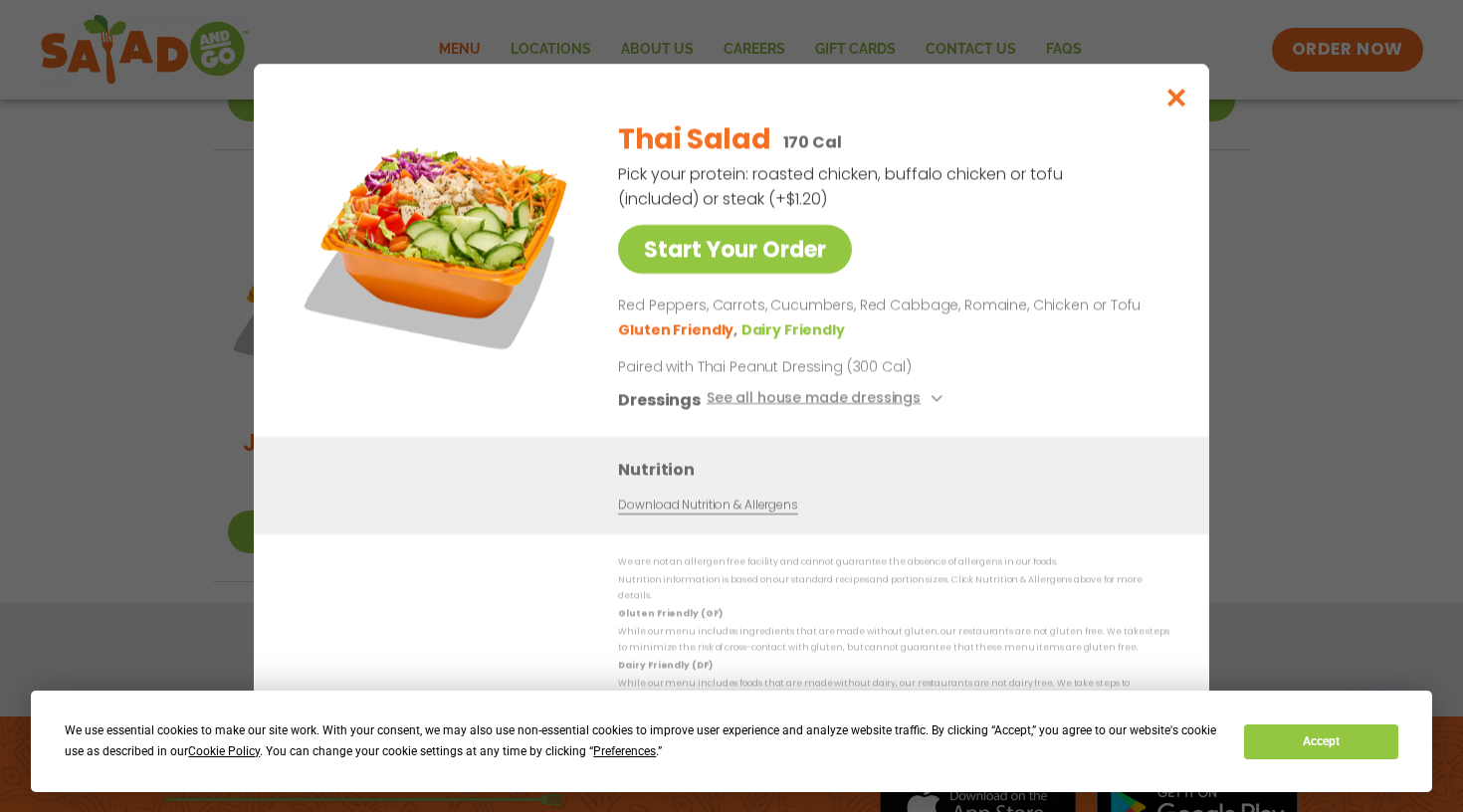 click at bounding box center (1176, 97) 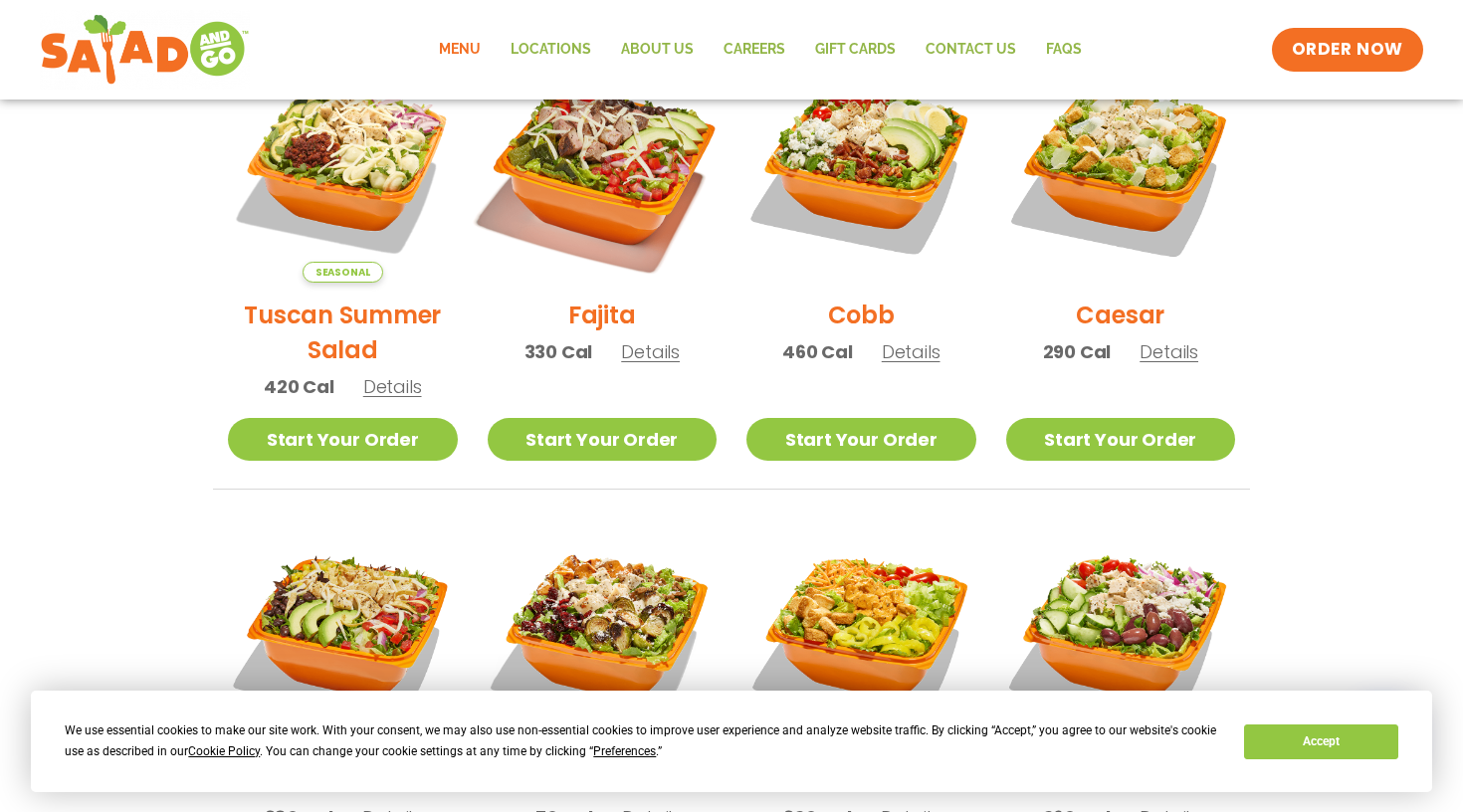 scroll, scrollTop: 612, scrollLeft: 0, axis: vertical 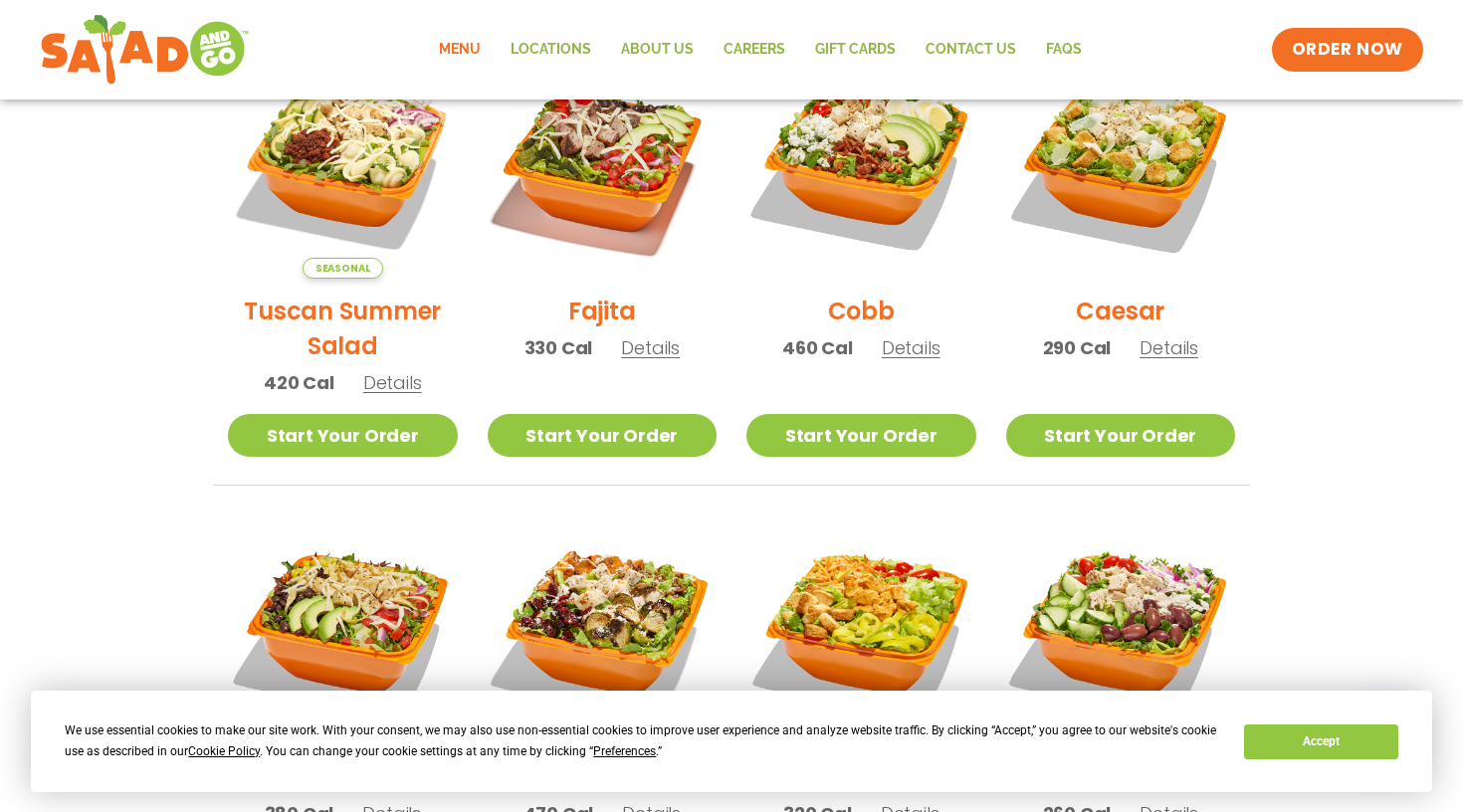 click on "Details" at bounding box center [650, 347] 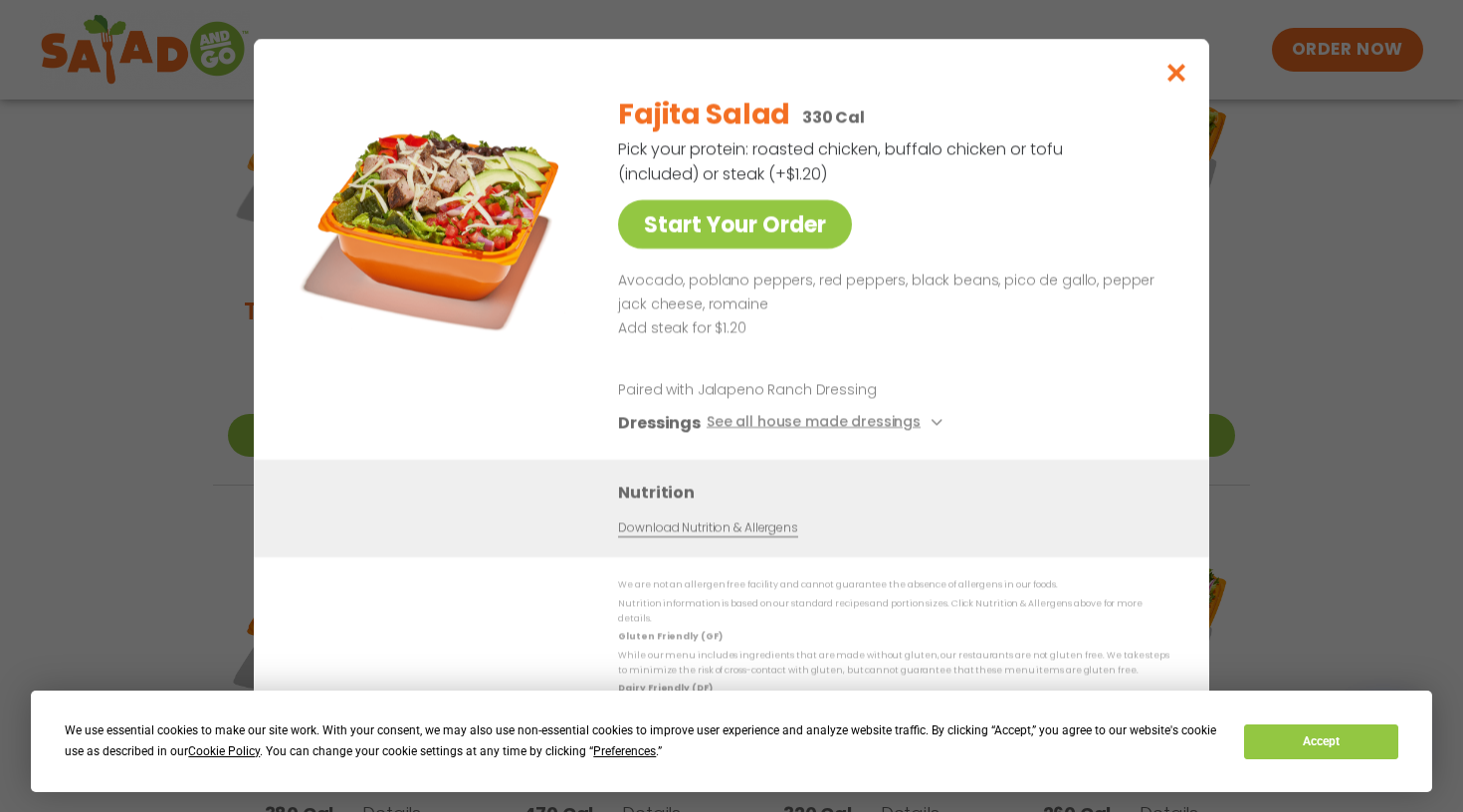 click at bounding box center (1176, 72) 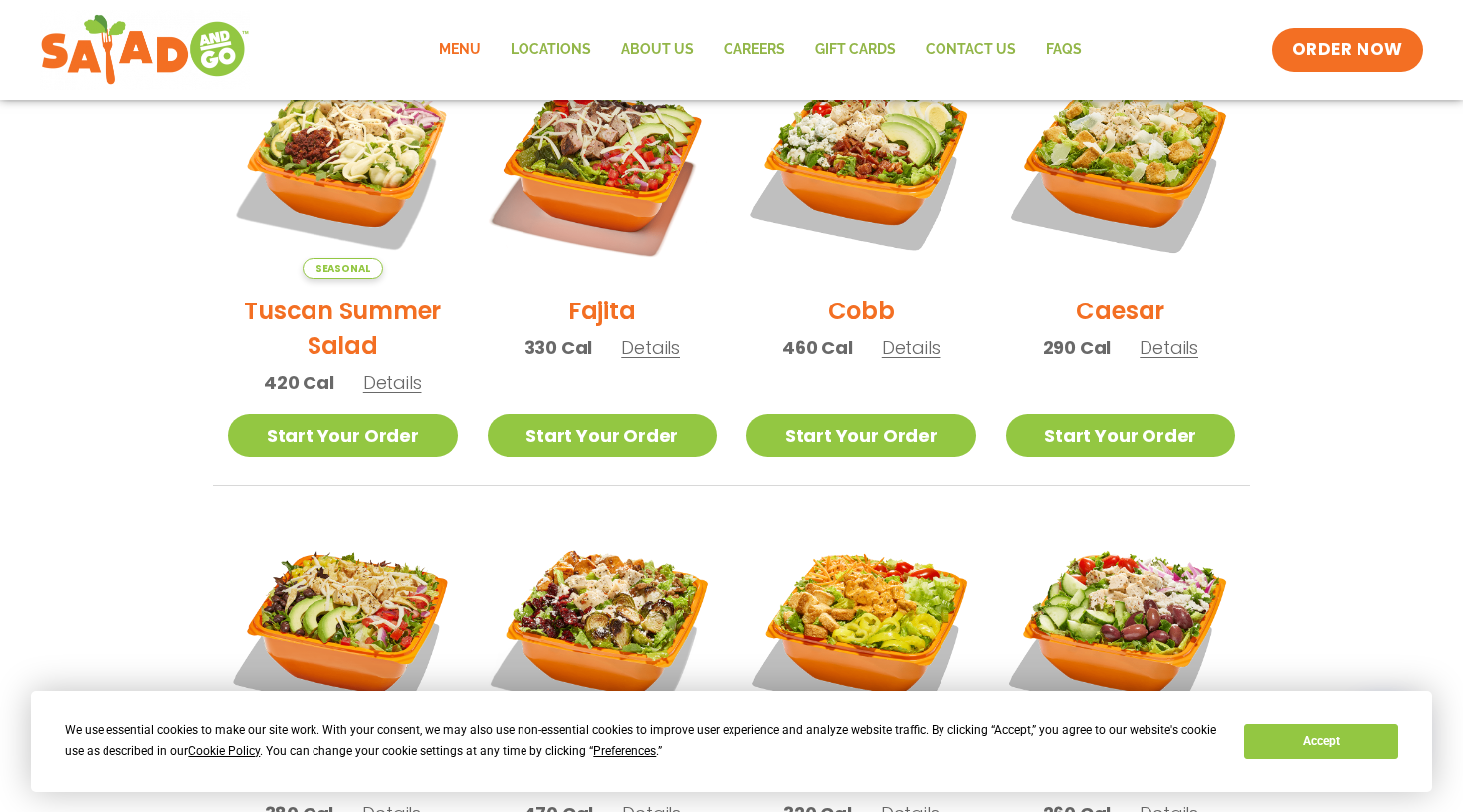 click on "Details" at bounding box center [911, 347] 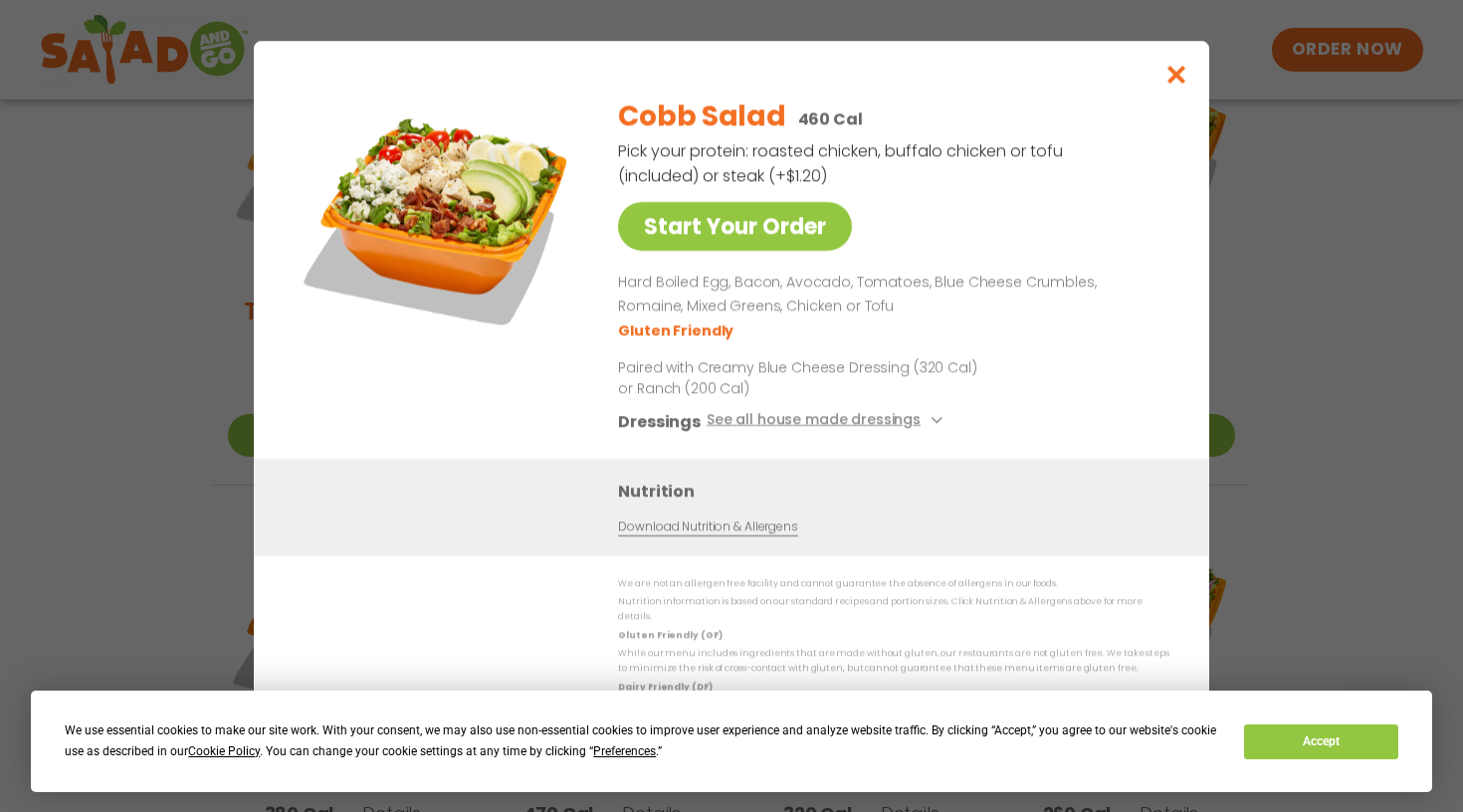 click at bounding box center (1176, 74) 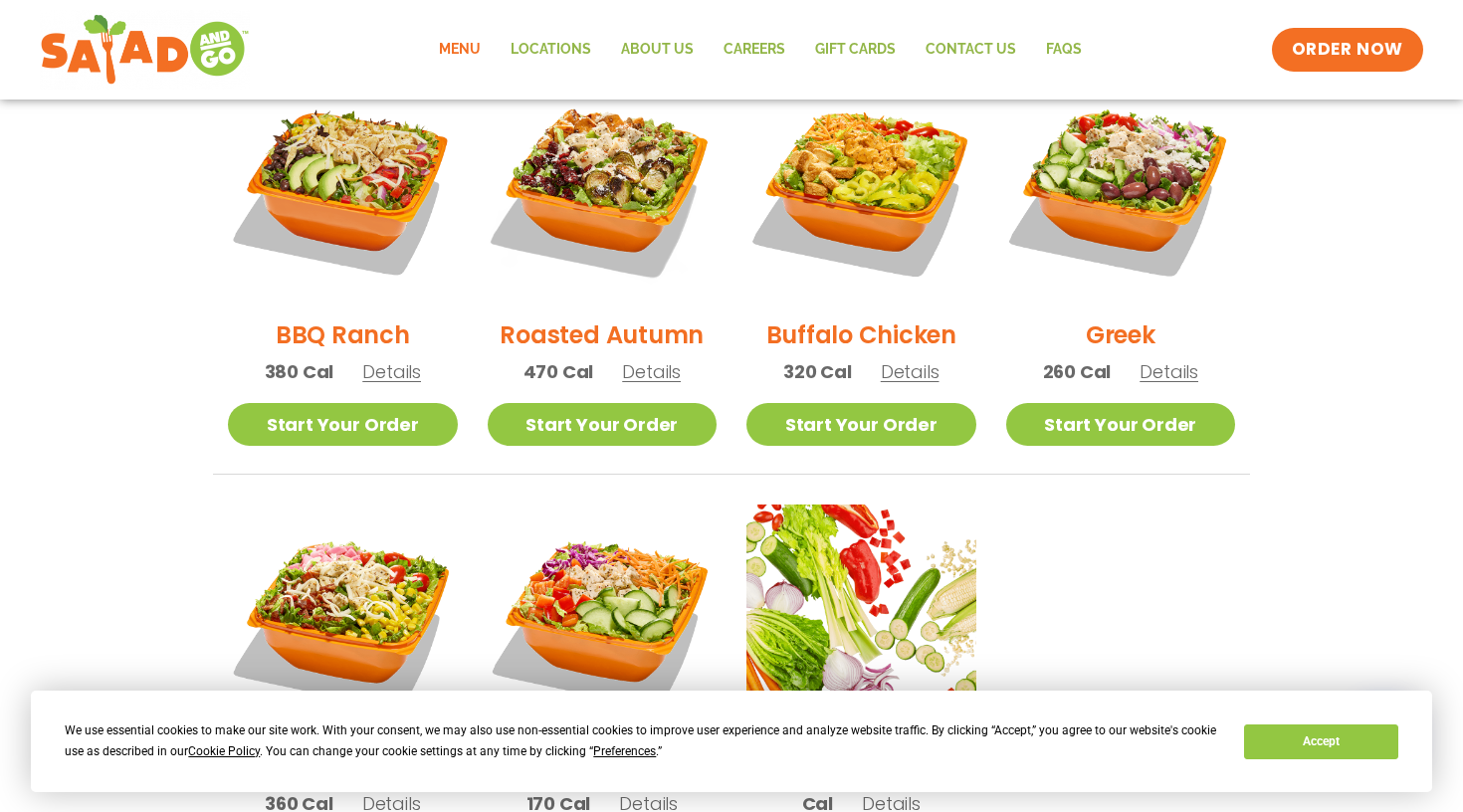 scroll, scrollTop: 1056, scrollLeft: 0, axis: vertical 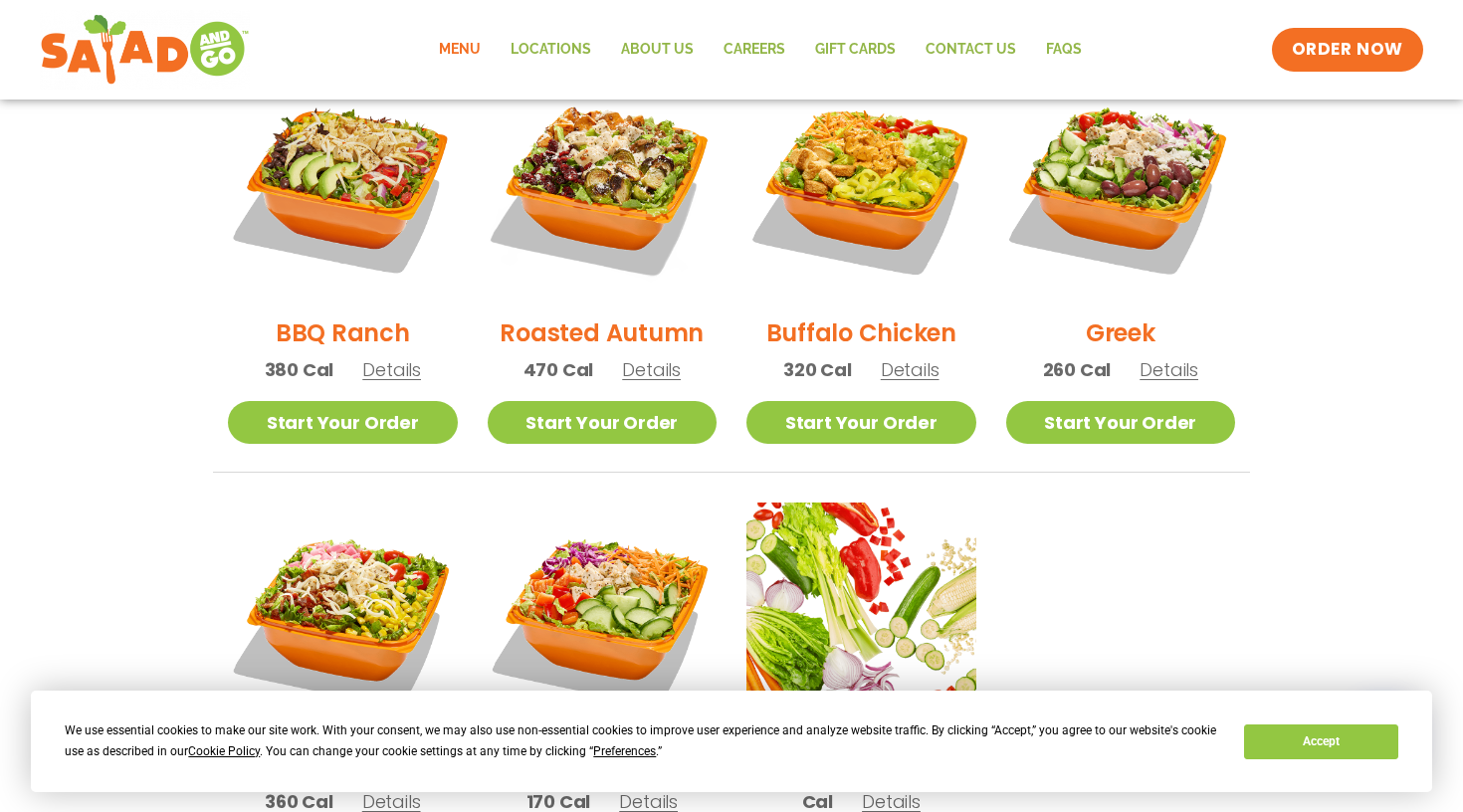 click on "Details" at bounding box center [1168, 369] 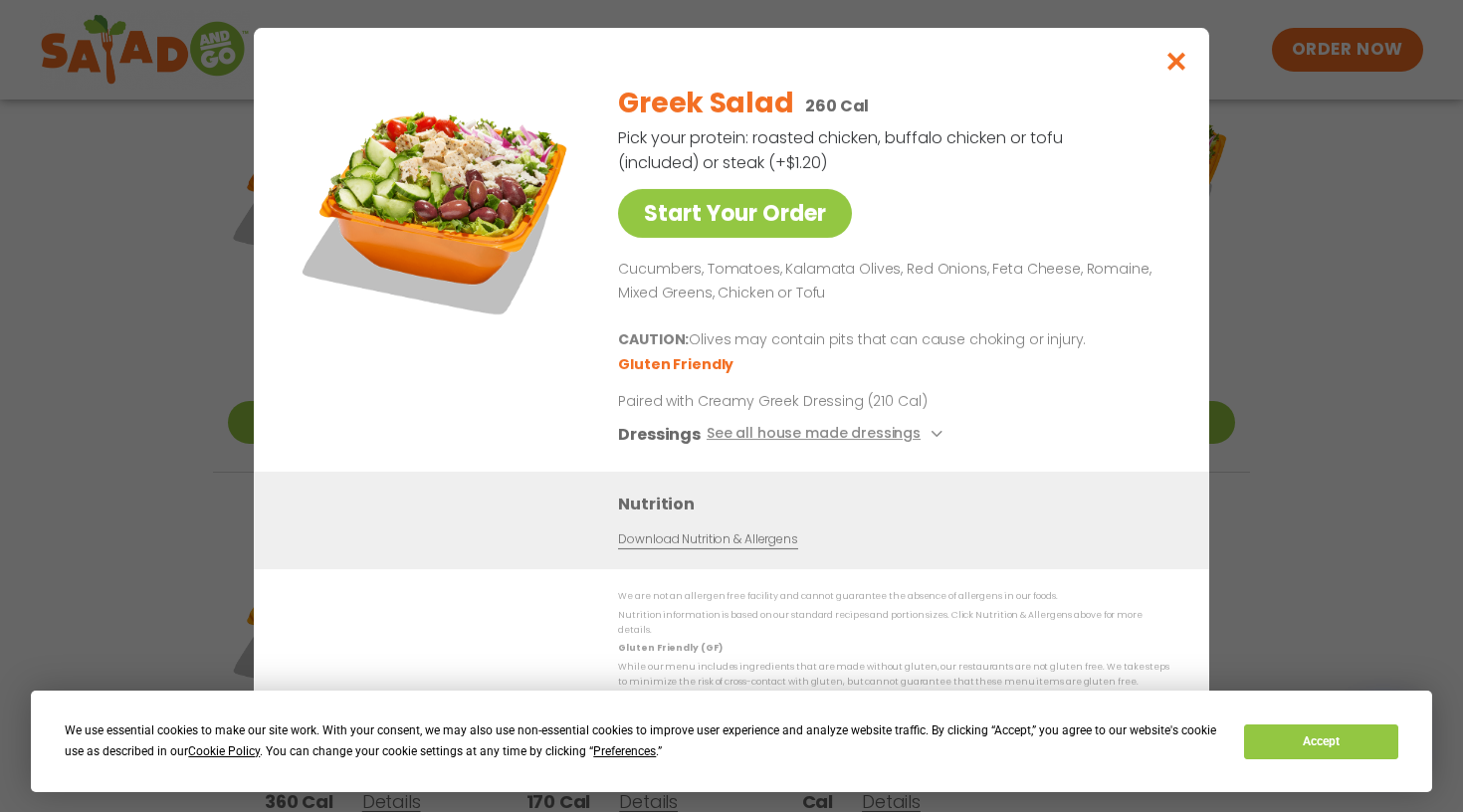 click at bounding box center (1176, 61) 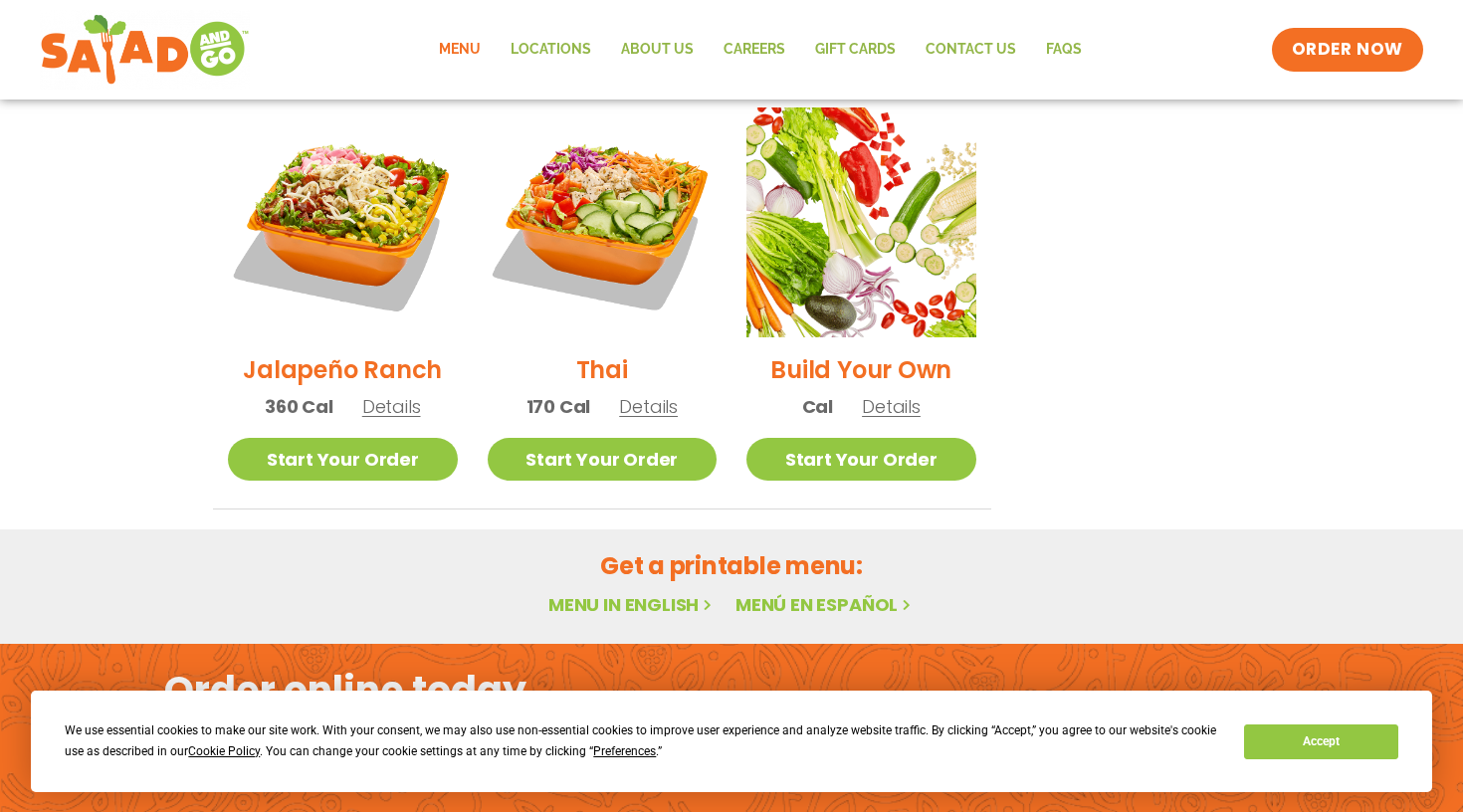 scroll, scrollTop: 1453, scrollLeft: 0, axis: vertical 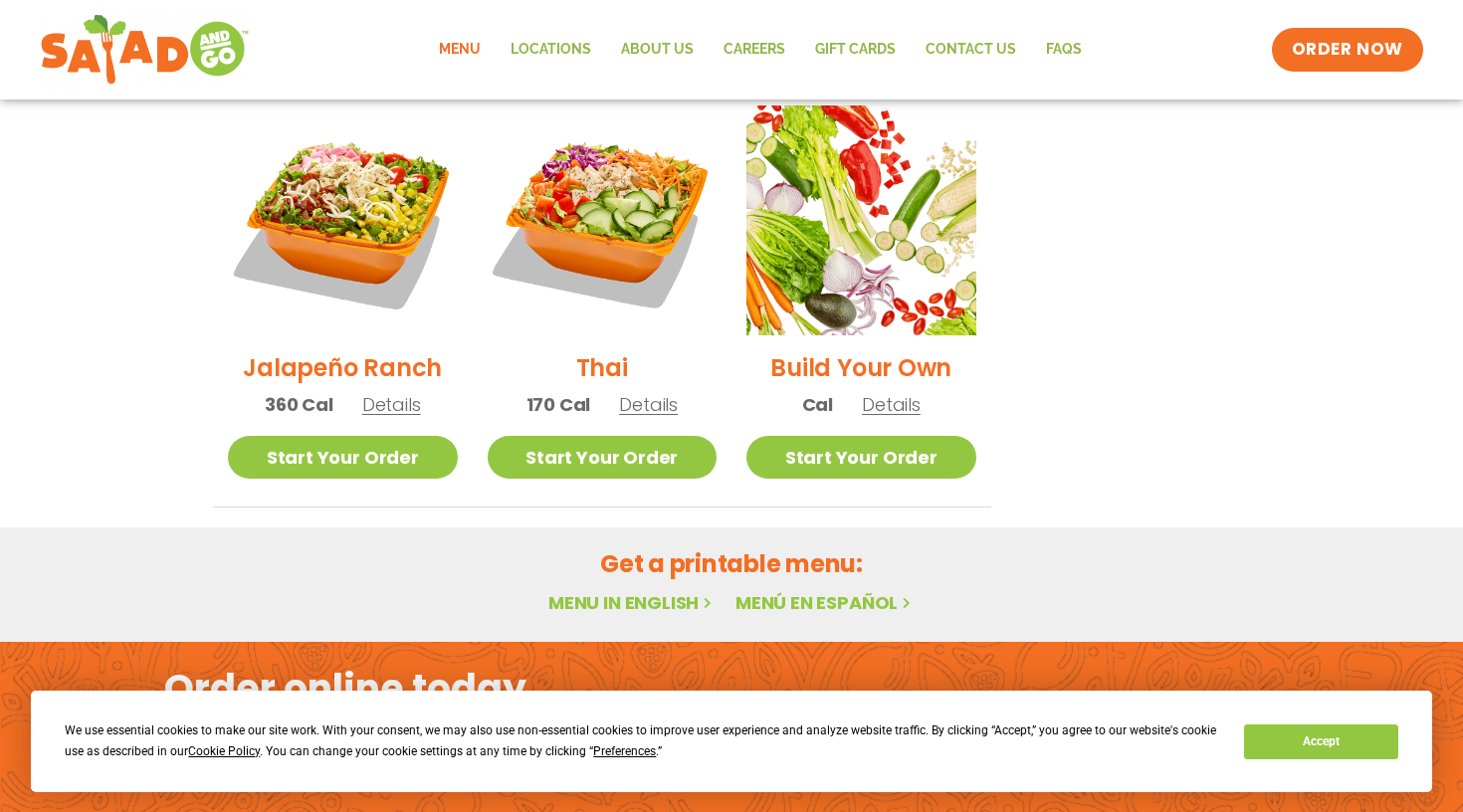 click on "Details" at bounding box center [391, 404] 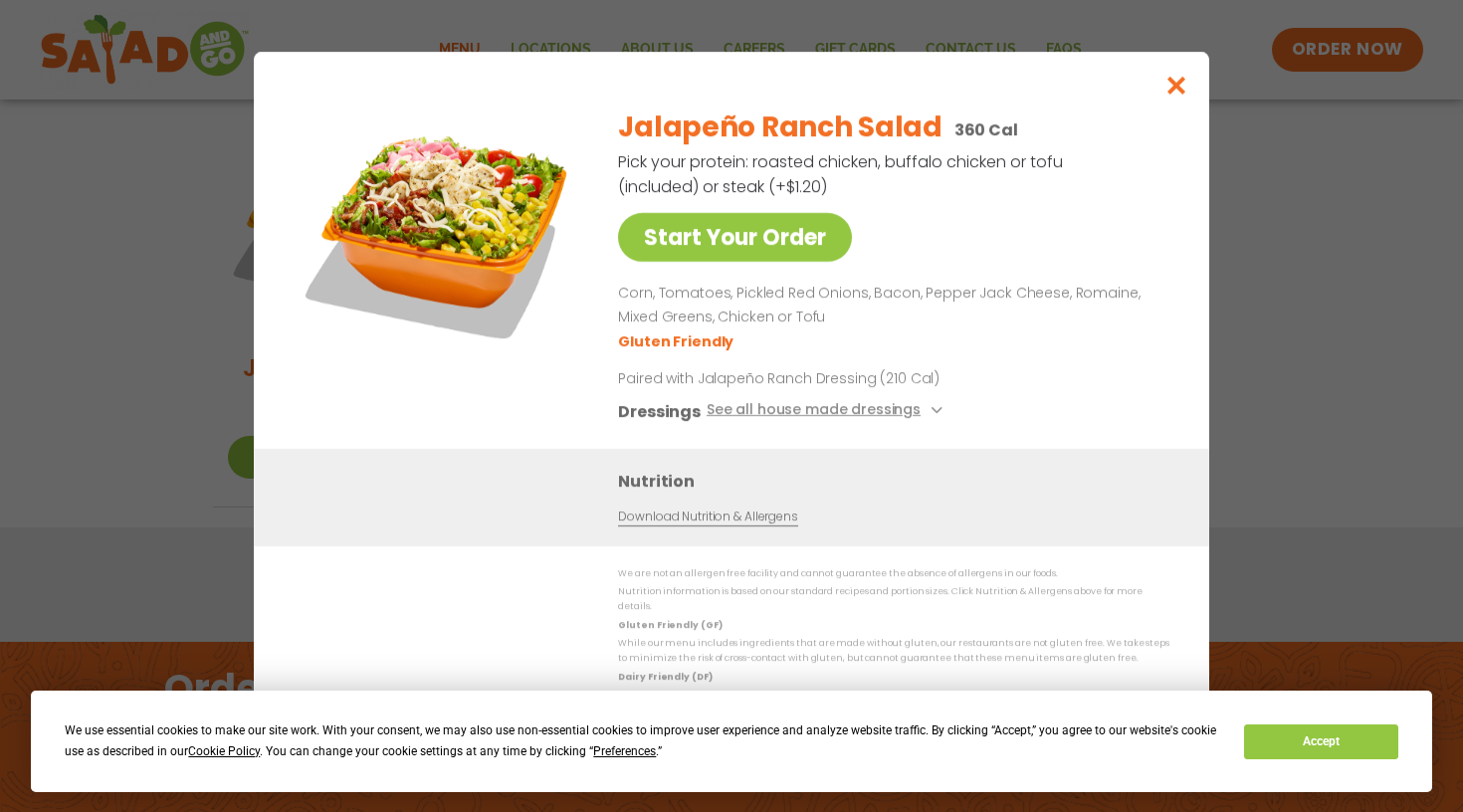 click at bounding box center [1176, 85] 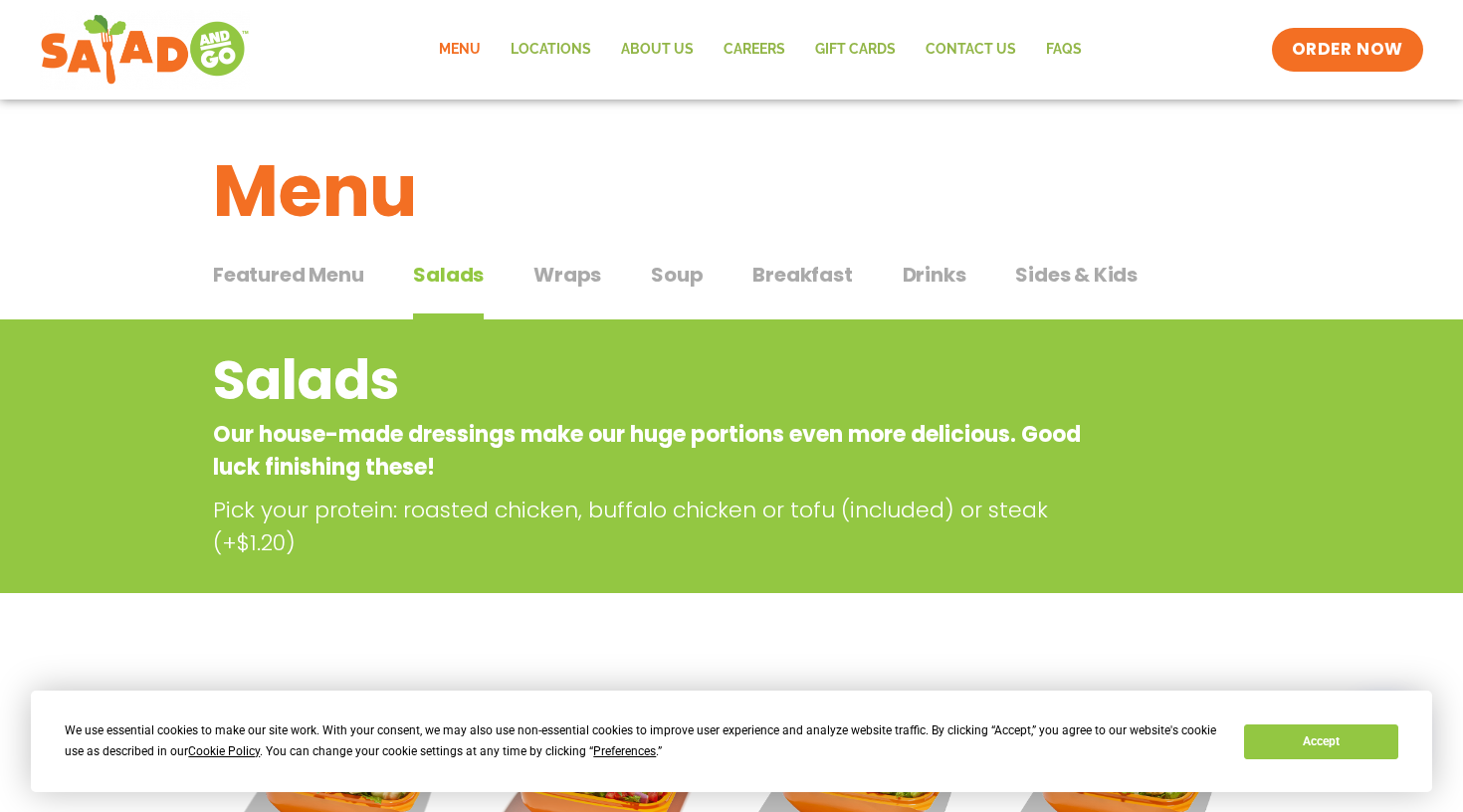 scroll, scrollTop: 0, scrollLeft: 0, axis: both 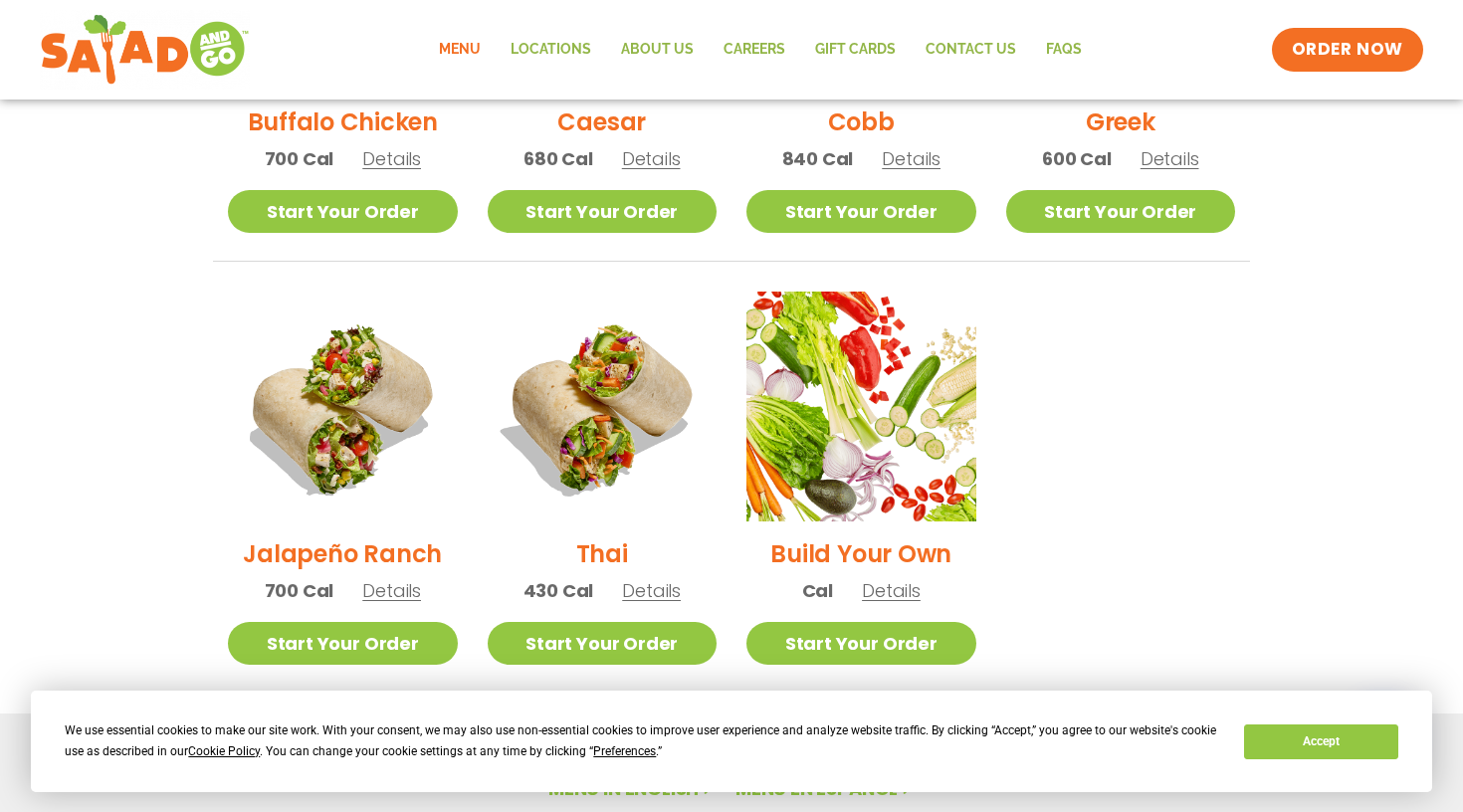 click on "Details" at bounding box center [651, 590] 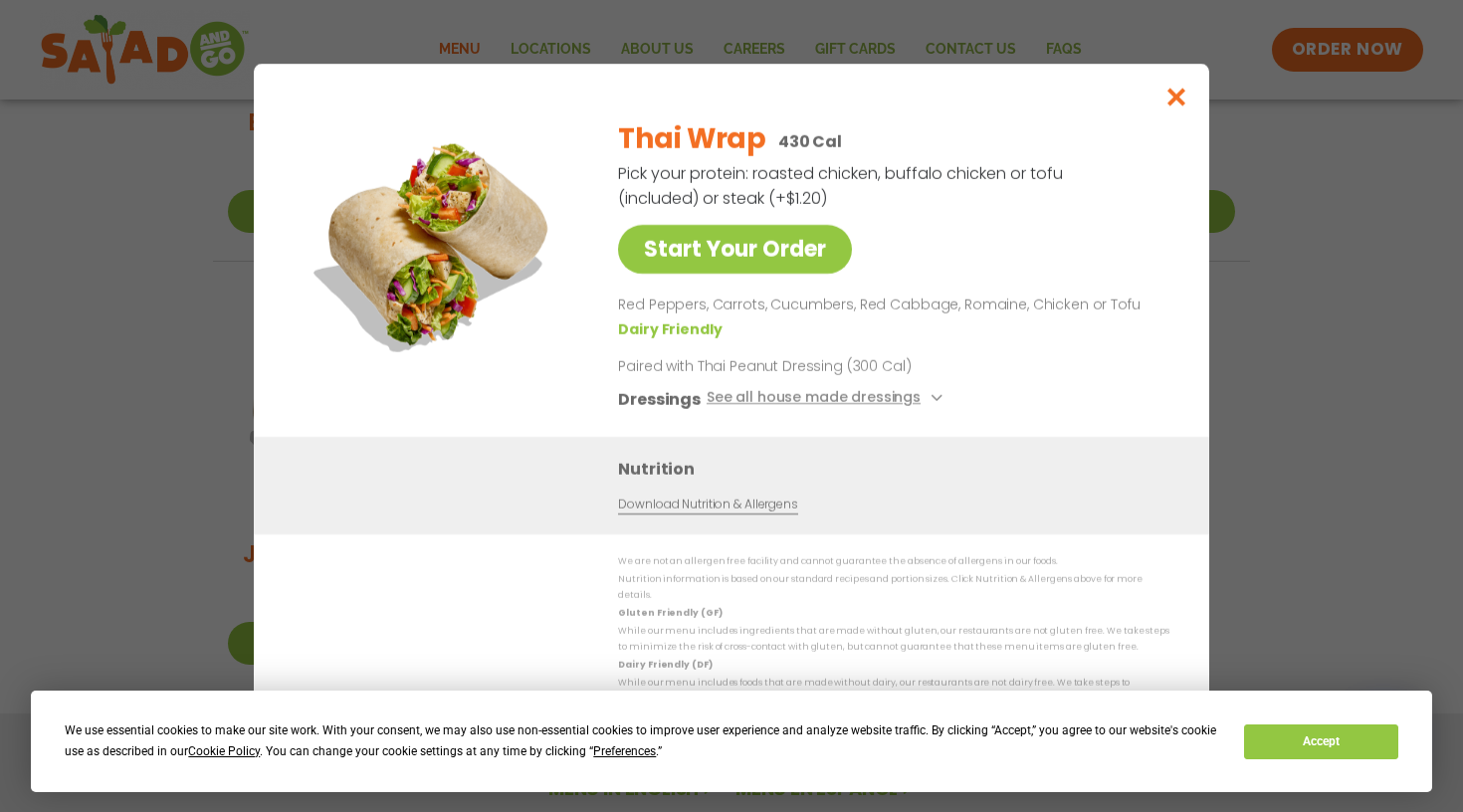click at bounding box center (1176, 97) 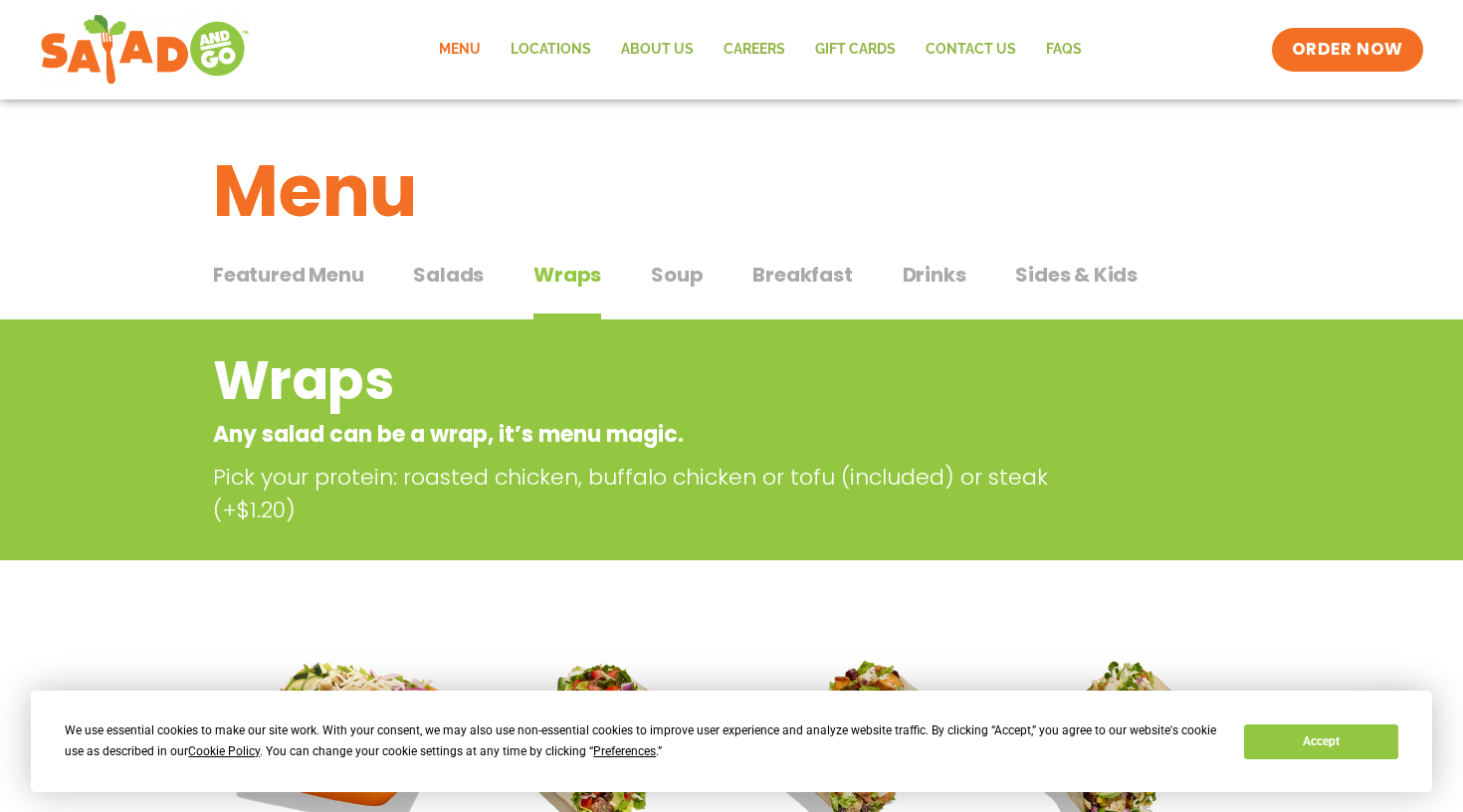scroll, scrollTop: 0, scrollLeft: 0, axis: both 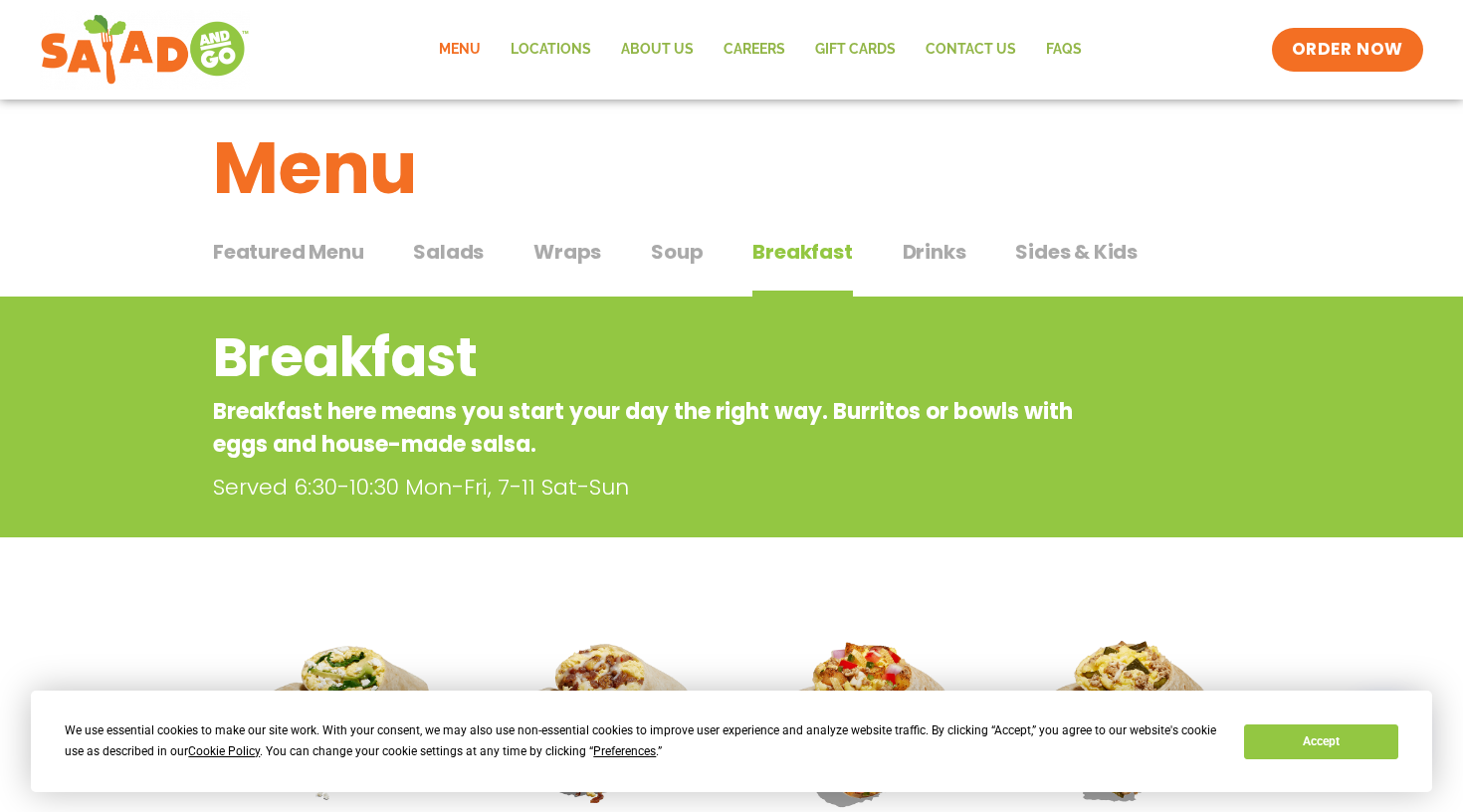 click on "Featured Menu" at bounding box center (288, 252) 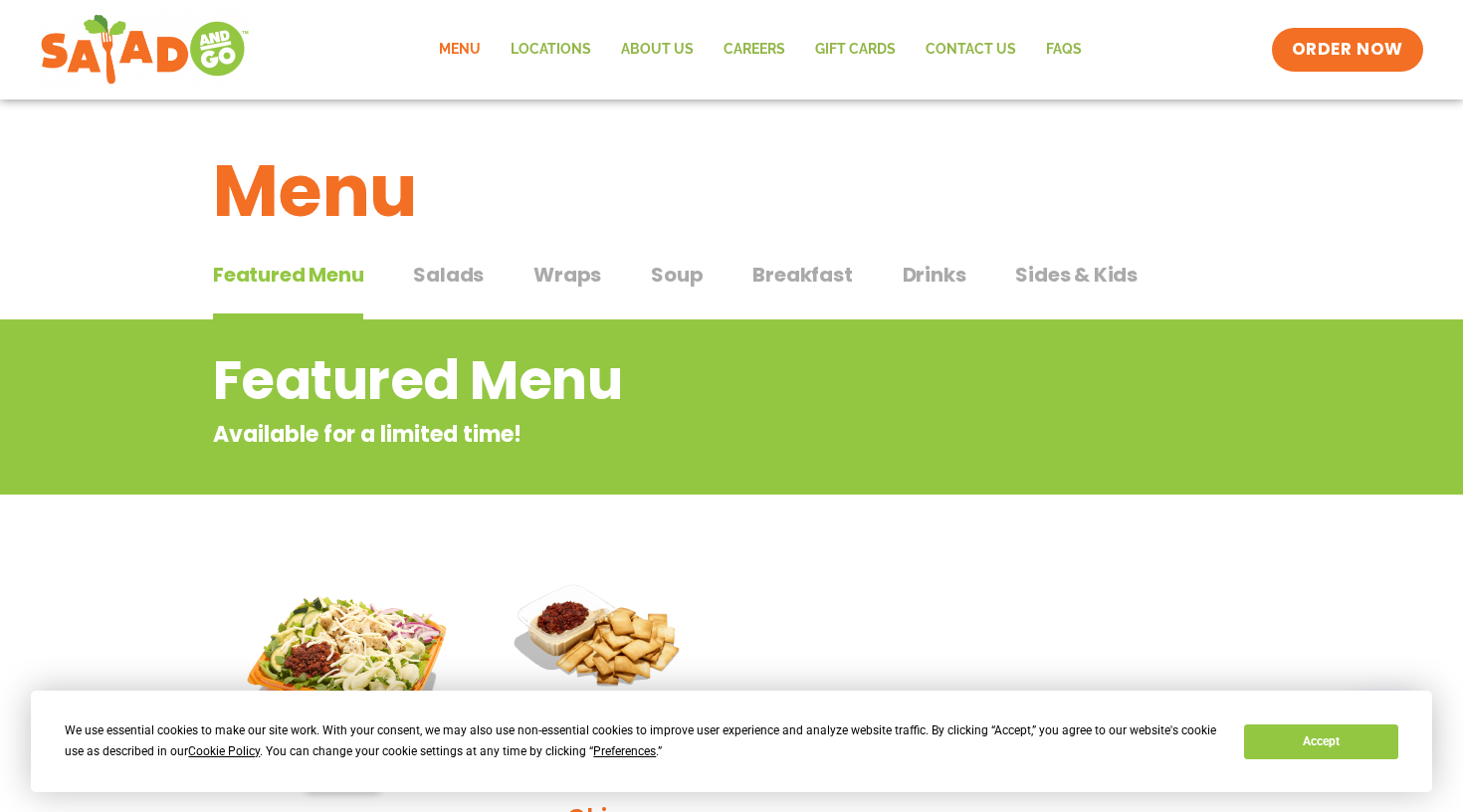 scroll, scrollTop: 0, scrollLeft: 0, axis: both 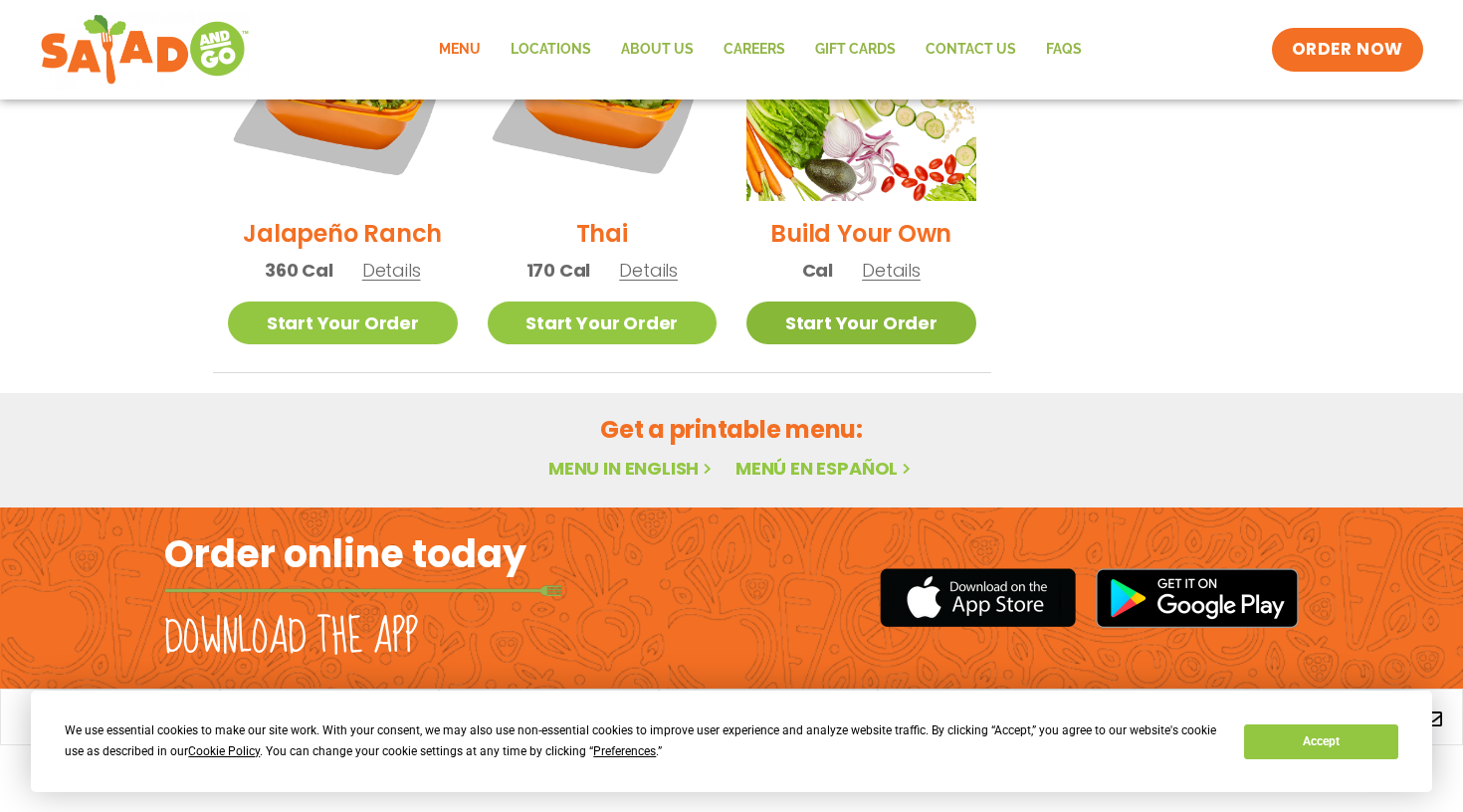 click on "Start Your Order" at bounding box center (861, 322) 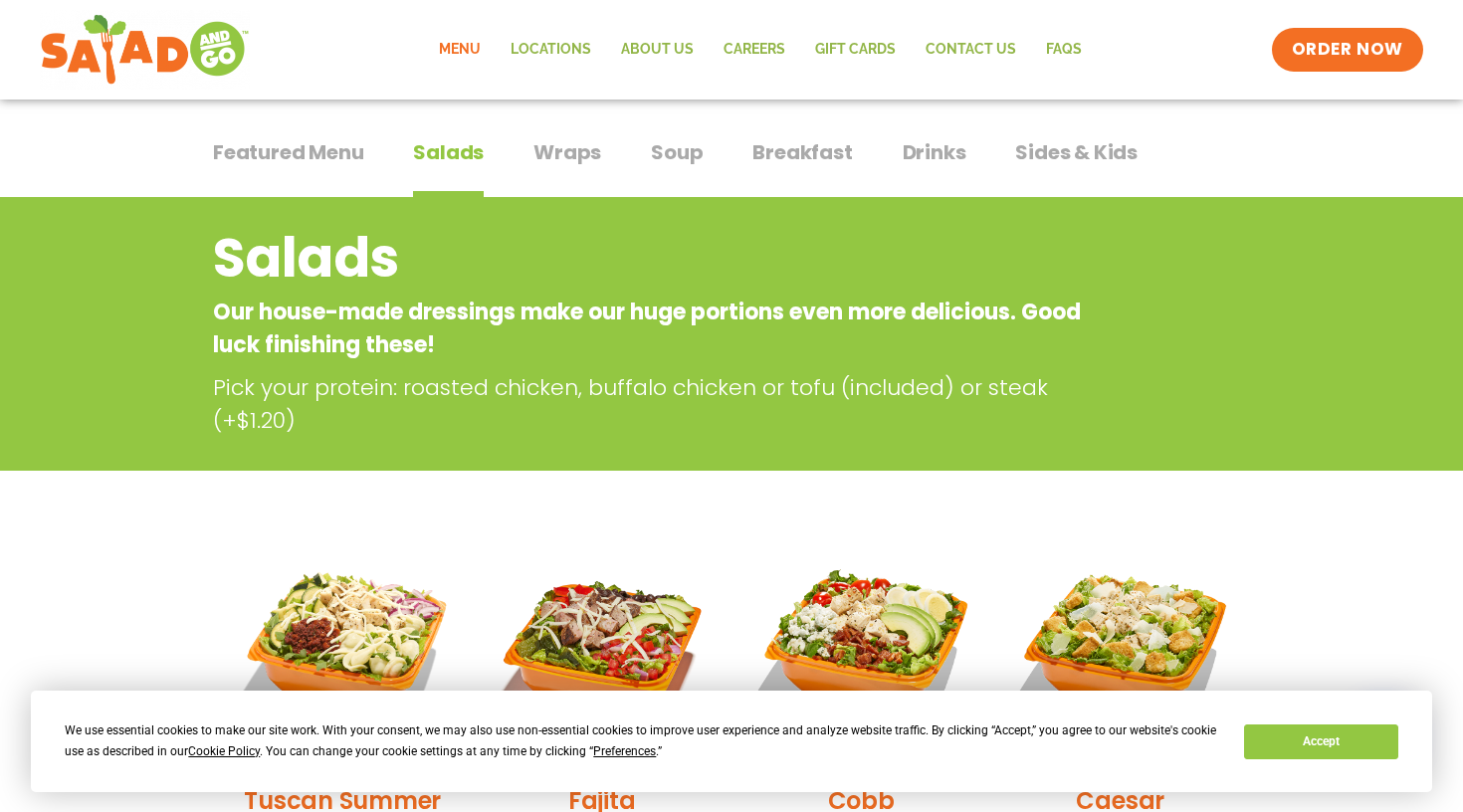 scroll, scrollTop: 129, scrollLeft: 0, axis: vertical 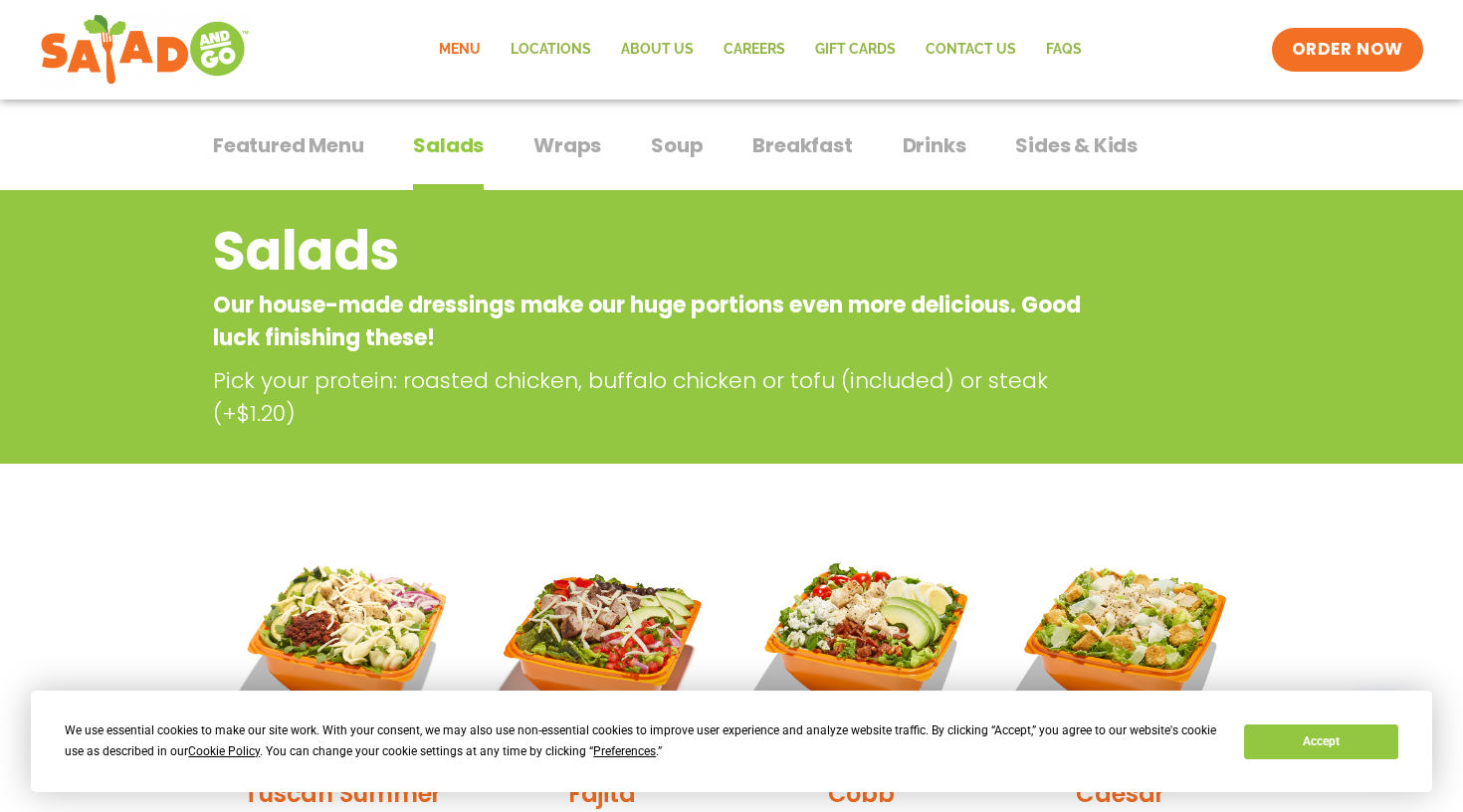click on "Sides & Kids" at bounding box center (1076, 145) 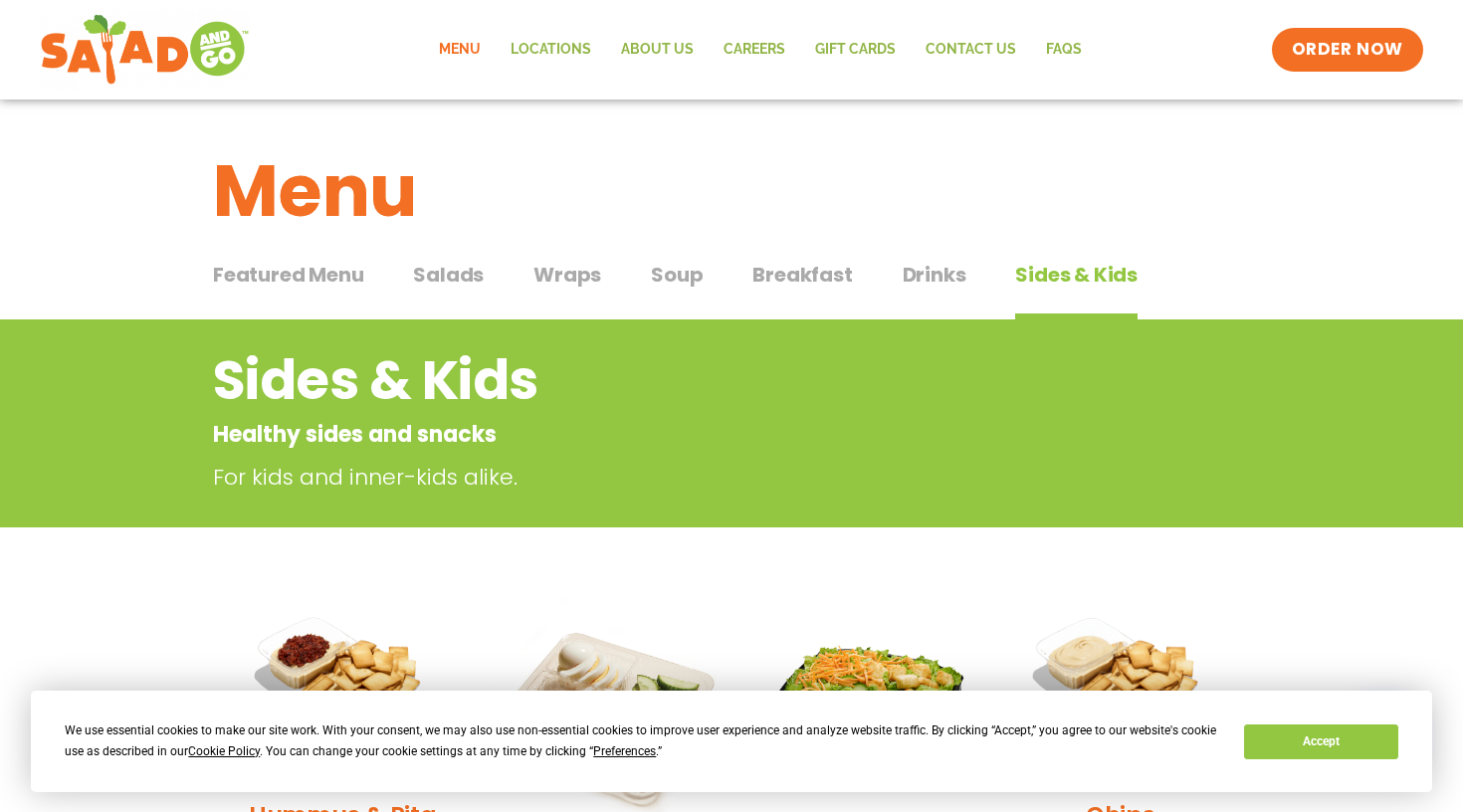 scroll, scrollTop: 0, scrollLeft: 0, axis: both 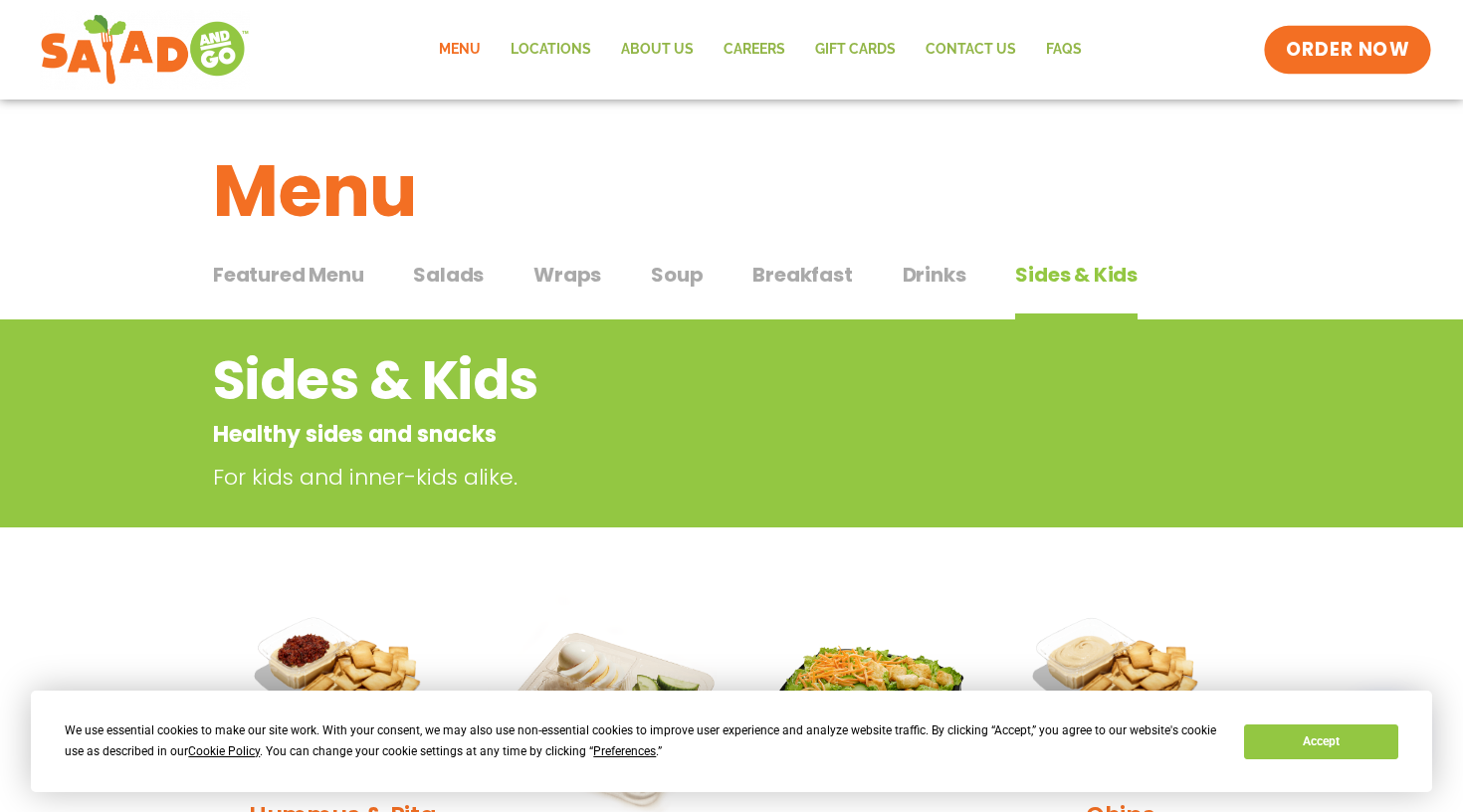 click on "ORDER NOW" at bounding box center (1348, 50) 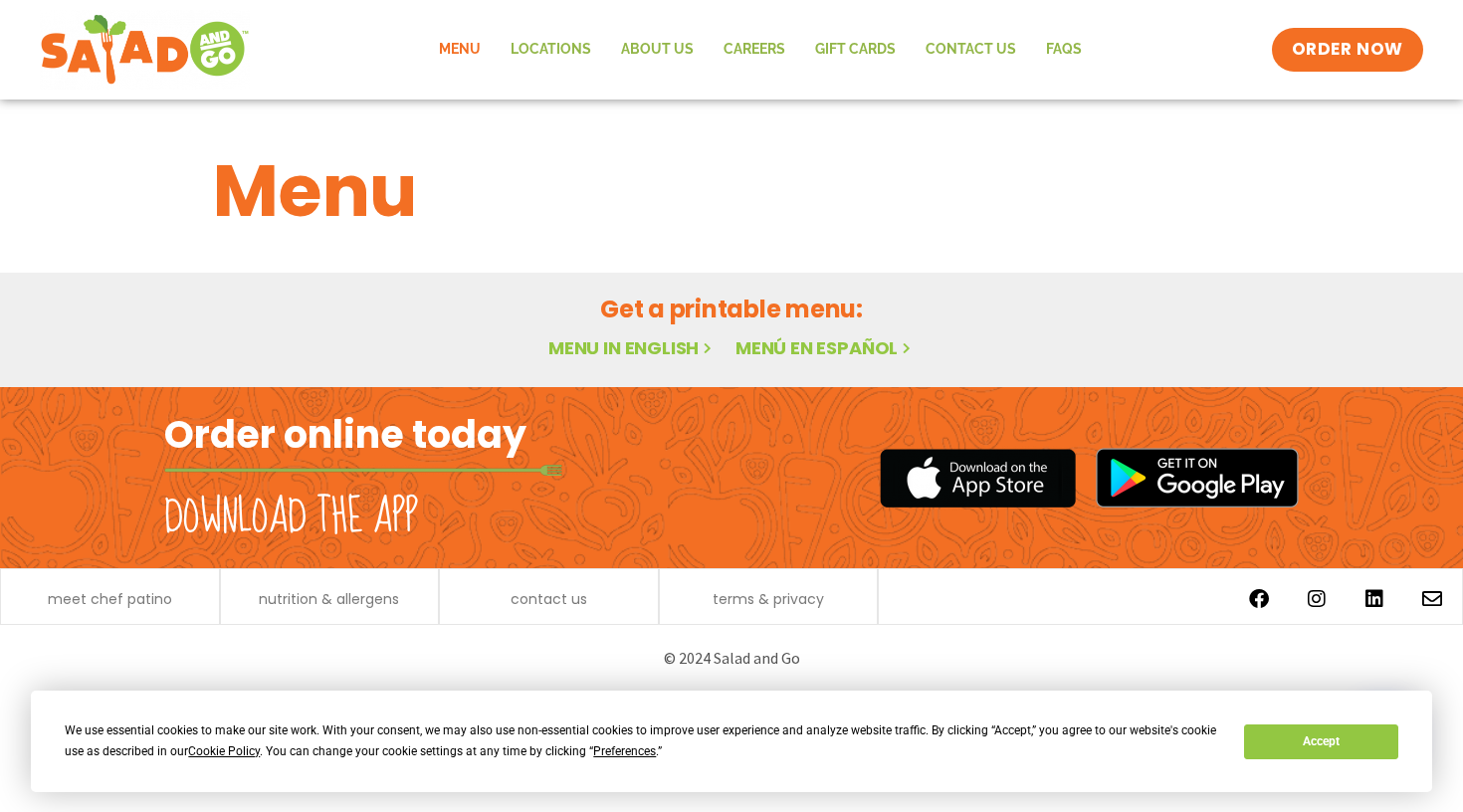 scroll, scrollTop: 0, scrollLeft: 0, axis: both 